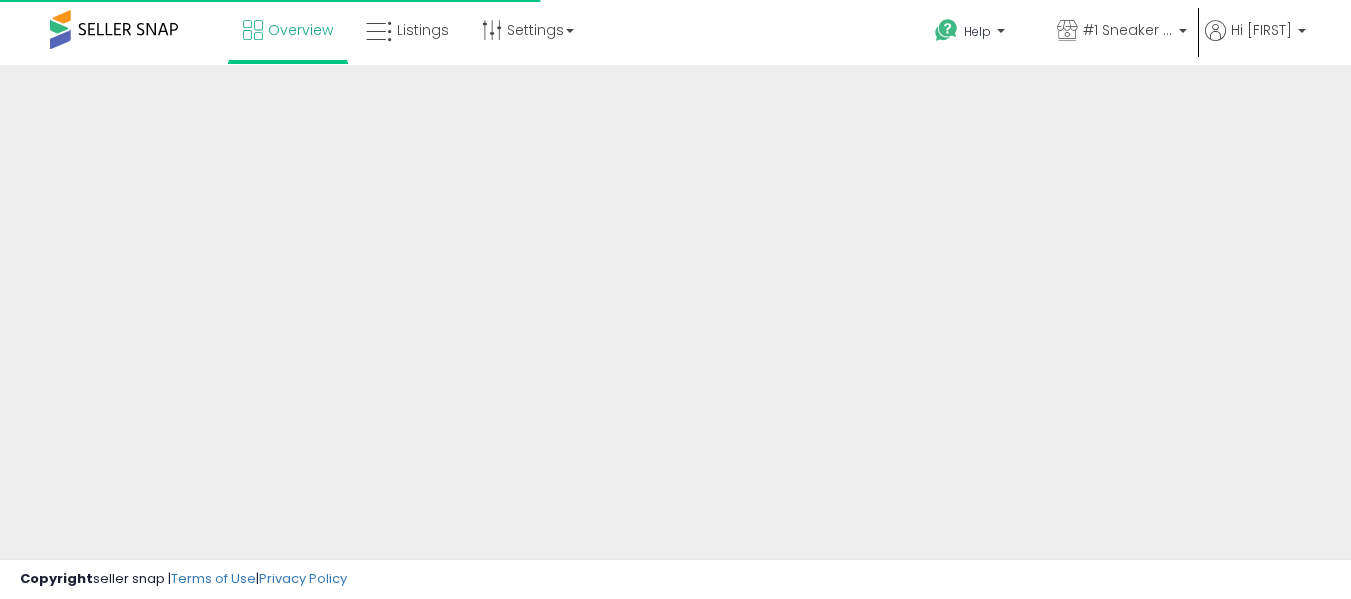 scroll, scrollTop: 0, scrollLeft: 0, axis: both 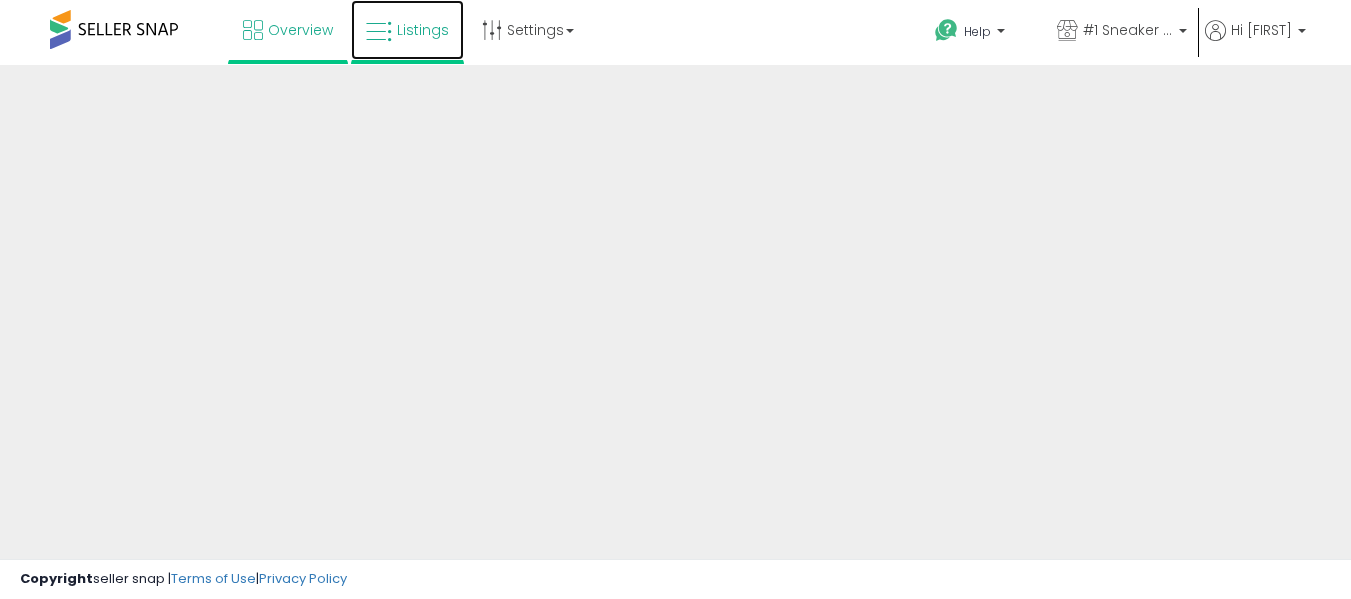 click on "Listings" at bounding box center [423, 30] 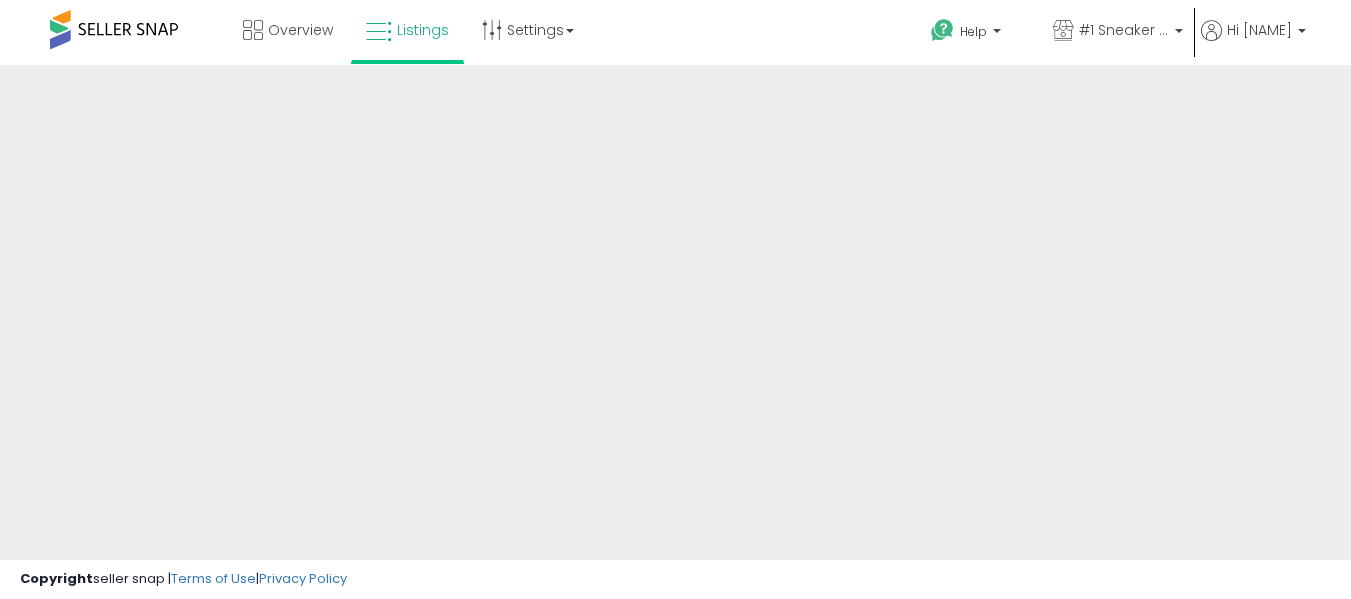 scroll, scrollTop: 0, scrollLeft: 0, axis: both 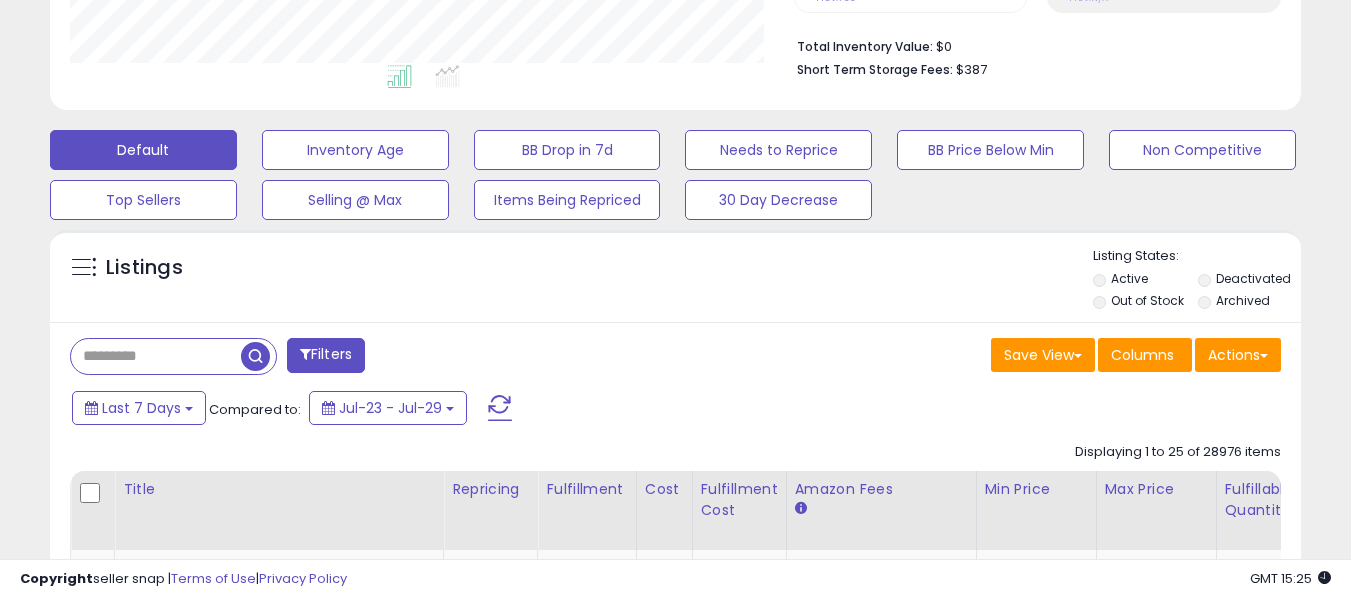 click on "Out of Stock" at bounding box center (1144, 303) 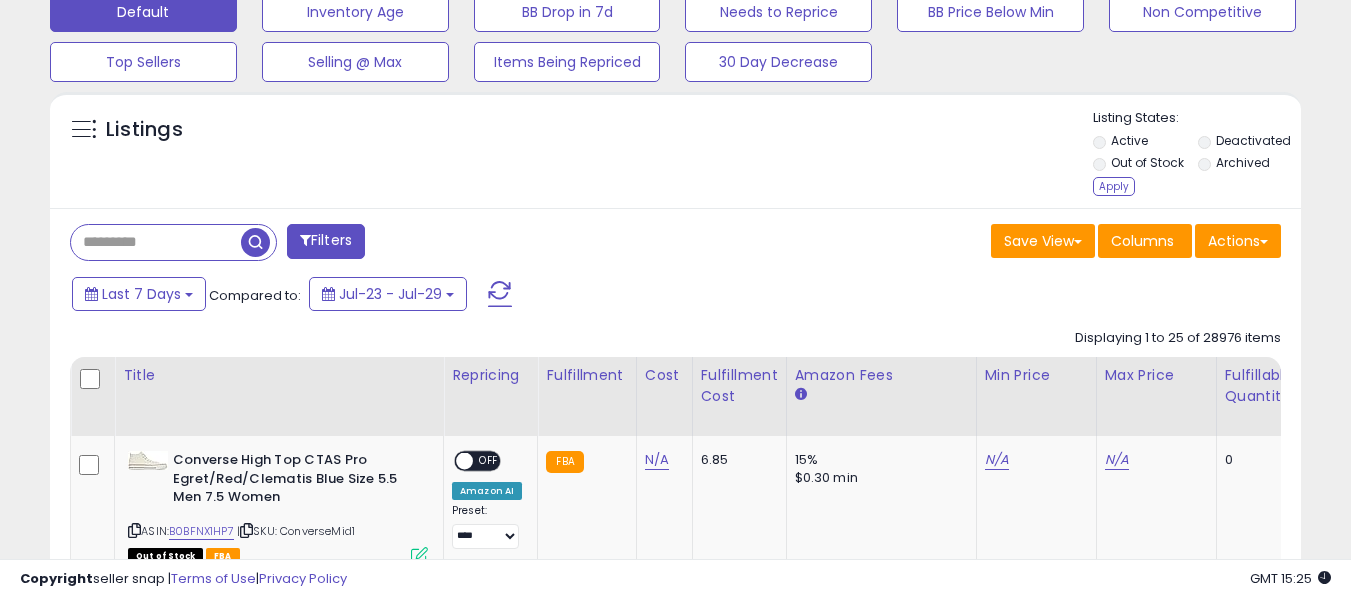 scroll, scrollTop: 700, scrollLeft: 0, axis: vertical 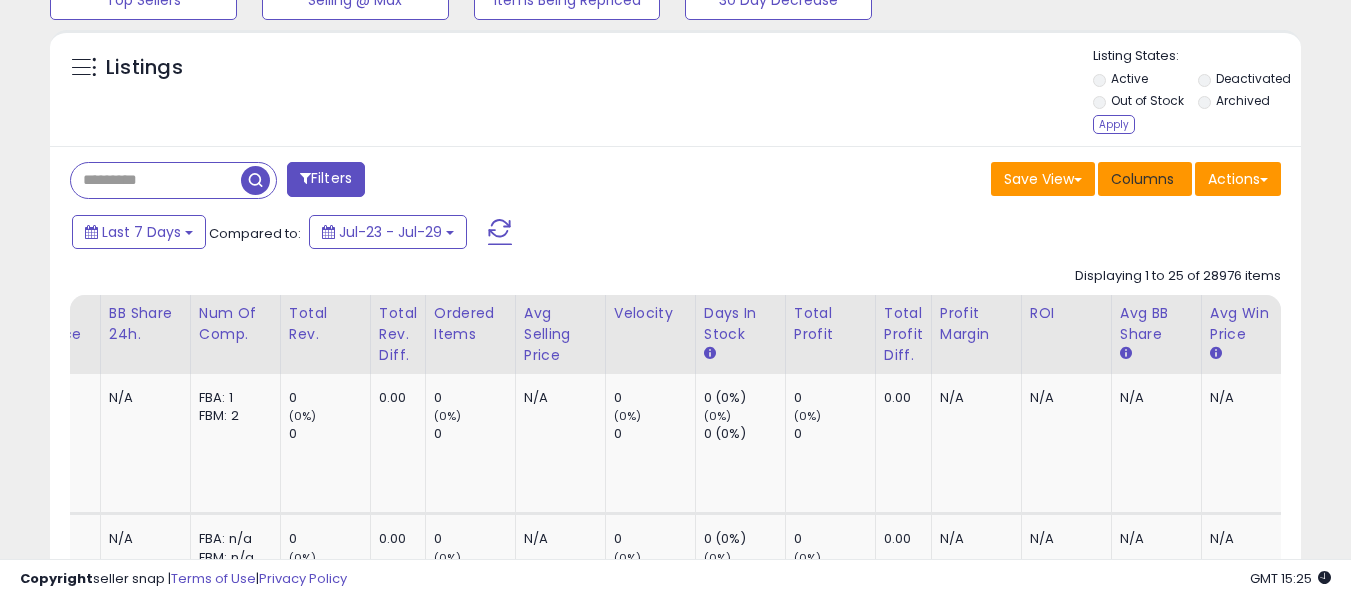 click on "Columns" at bounding box center [1142, 179] 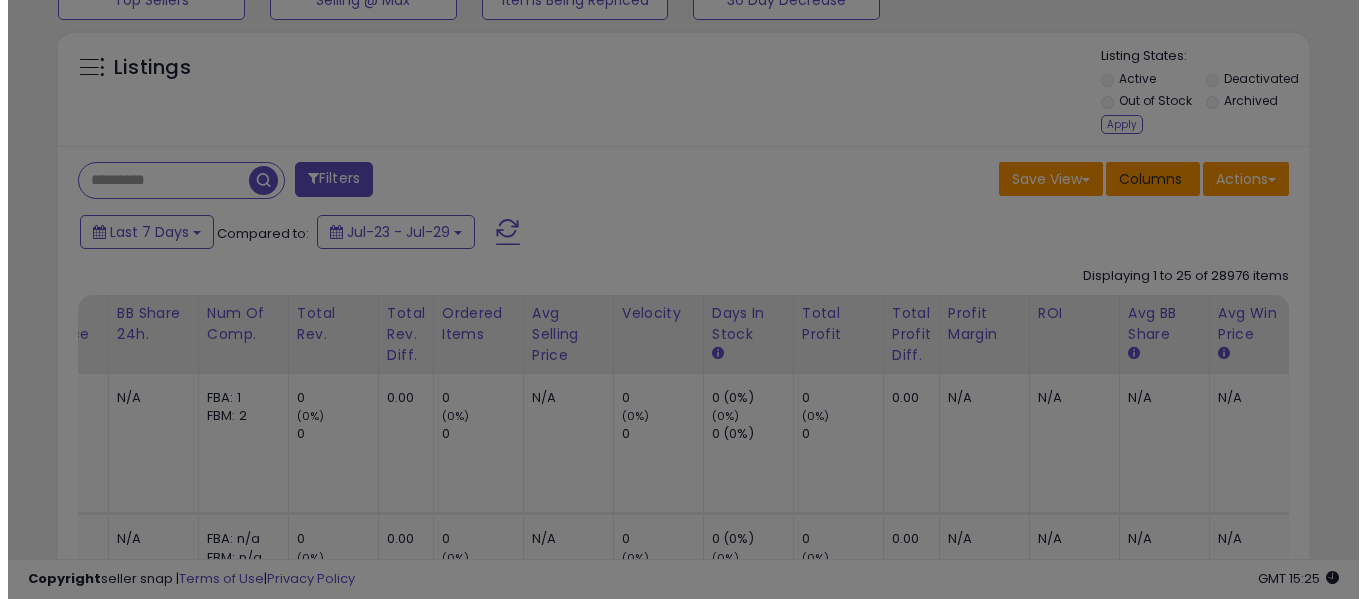 scroll, scrollTop: 999590, scrollLeft: 999267, axis: both 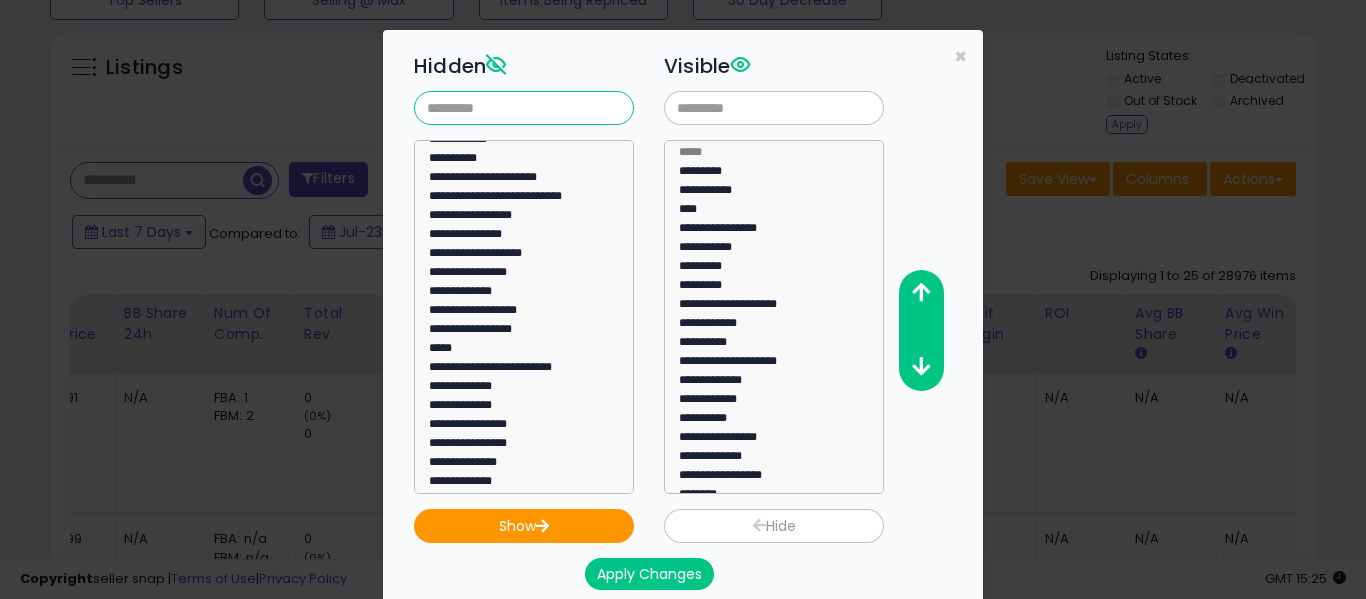 click at bounding box center (524, 108) 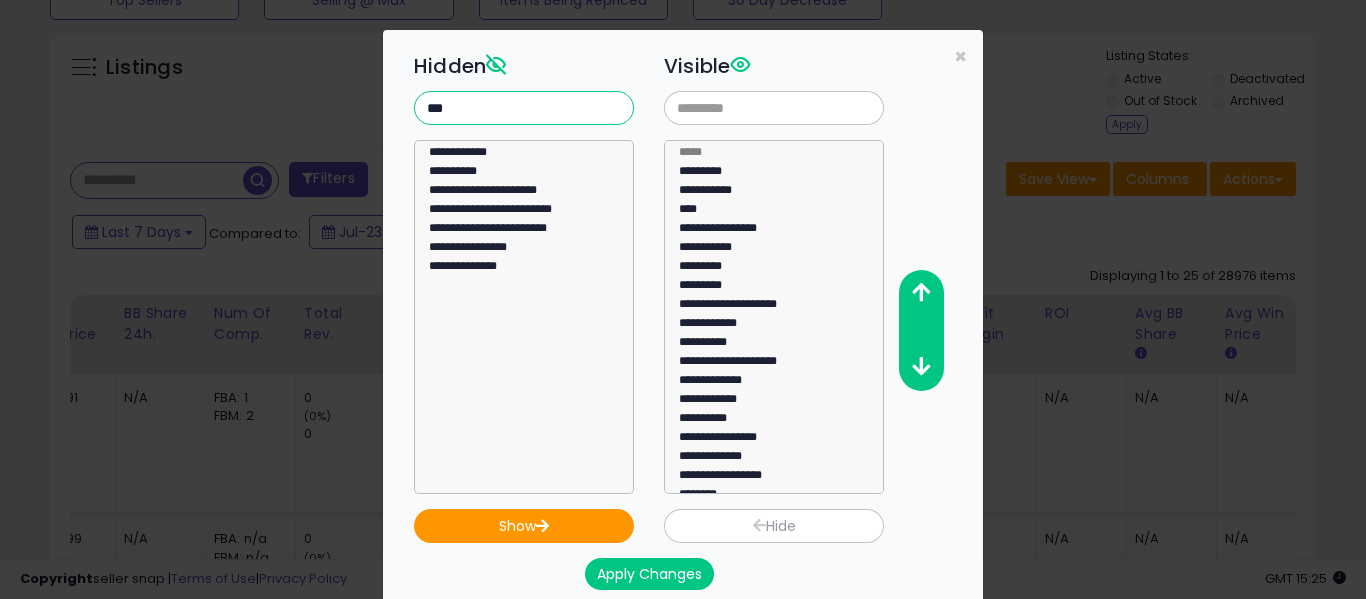 scroll, scrollTop: 0, scrollLeft: 0, axis: both 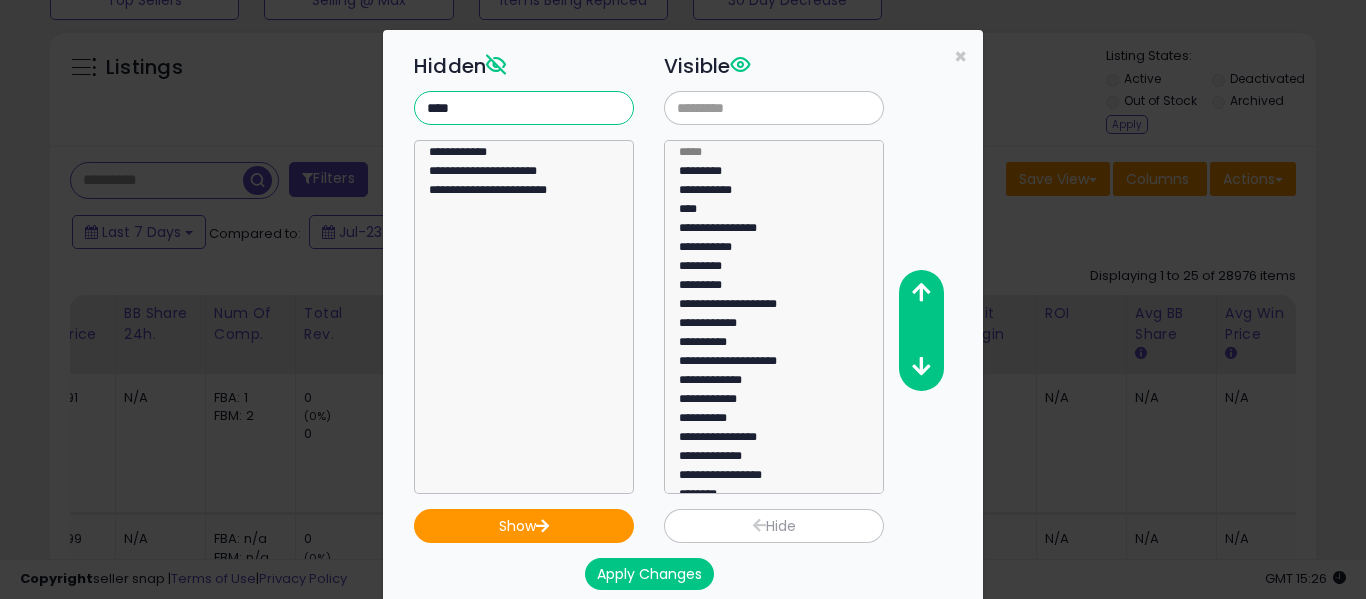 type on "****" 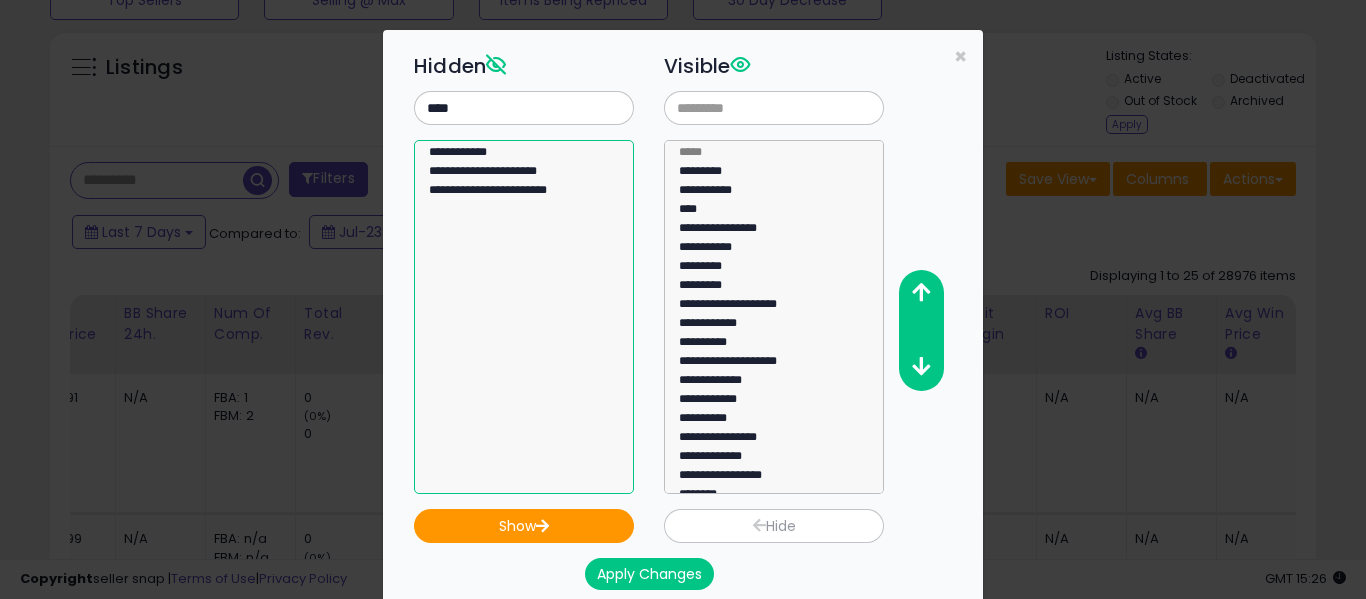 select on "**********" 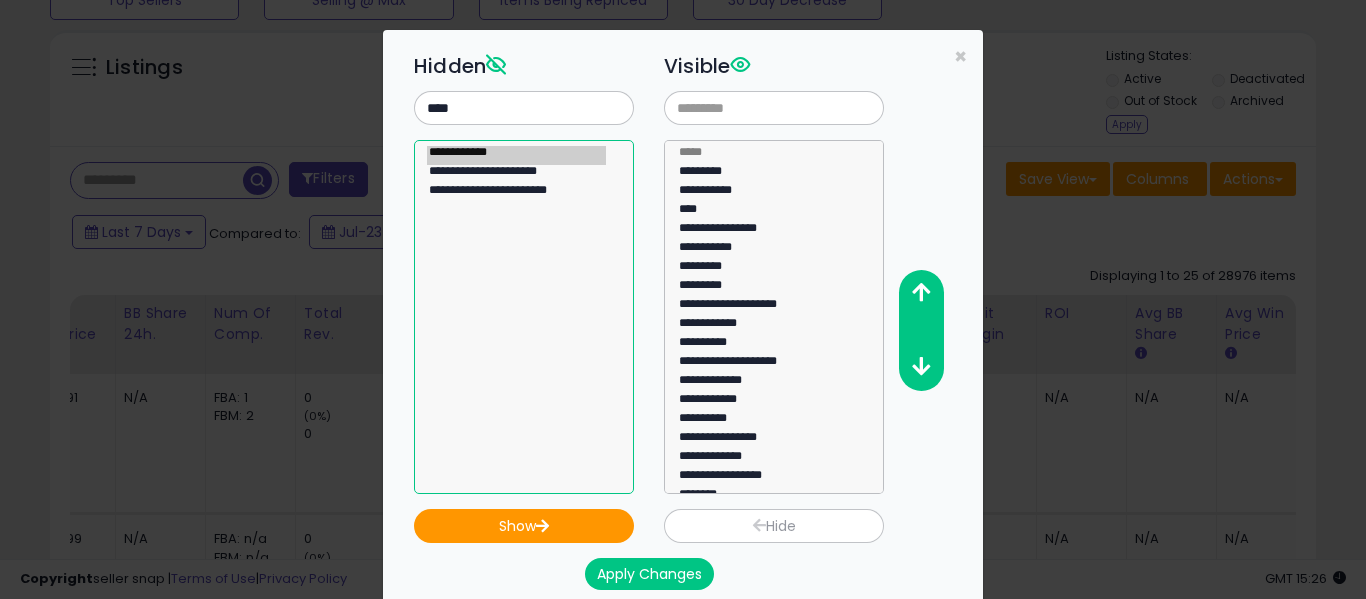 click on "**********" 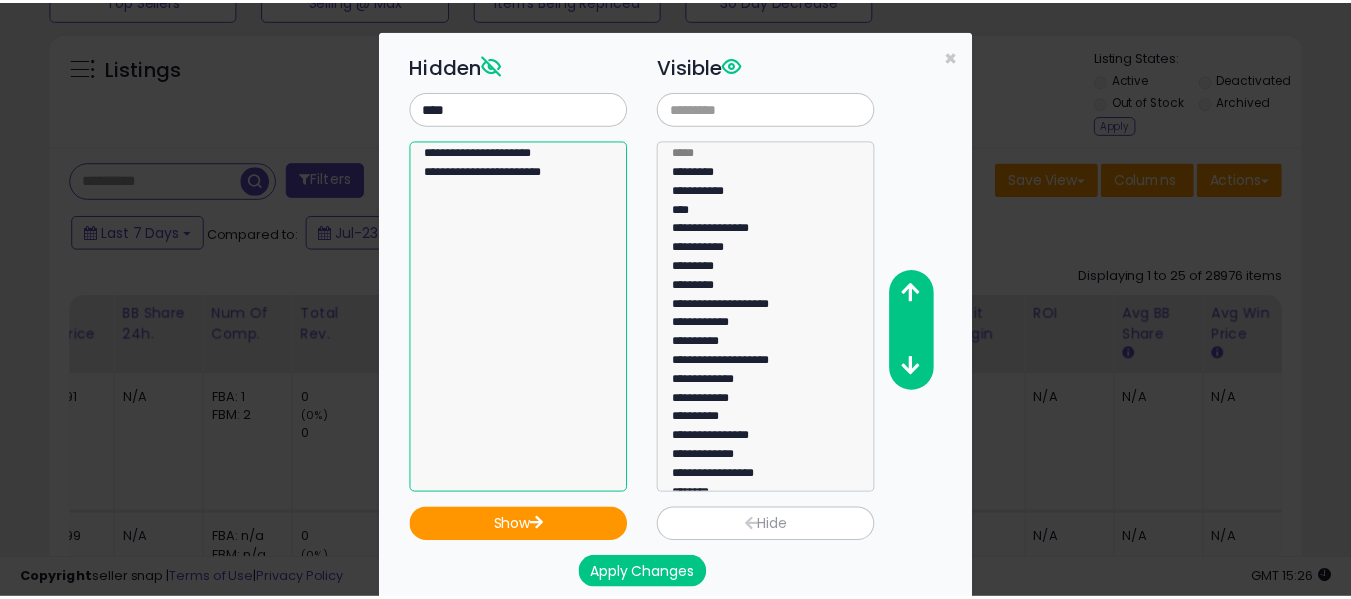 scroll, scrollTop: 166, scrollLeft: 0, axis: vertical 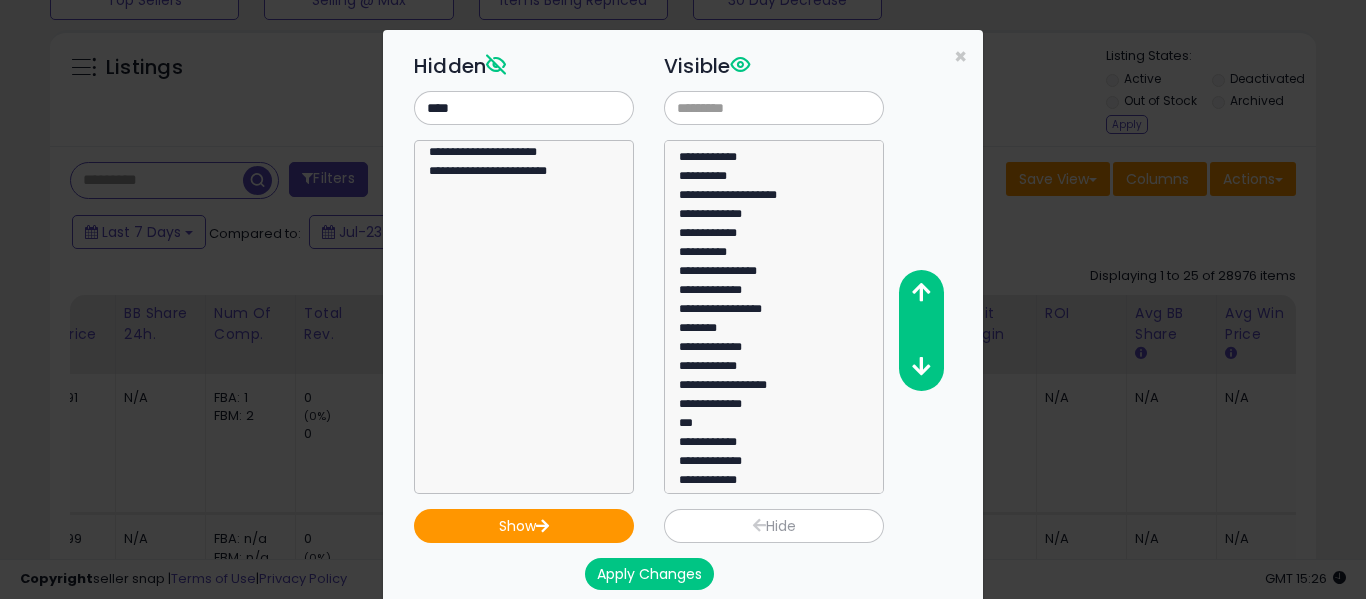 click on "Apply Changes" at bounding box center [649, 574] 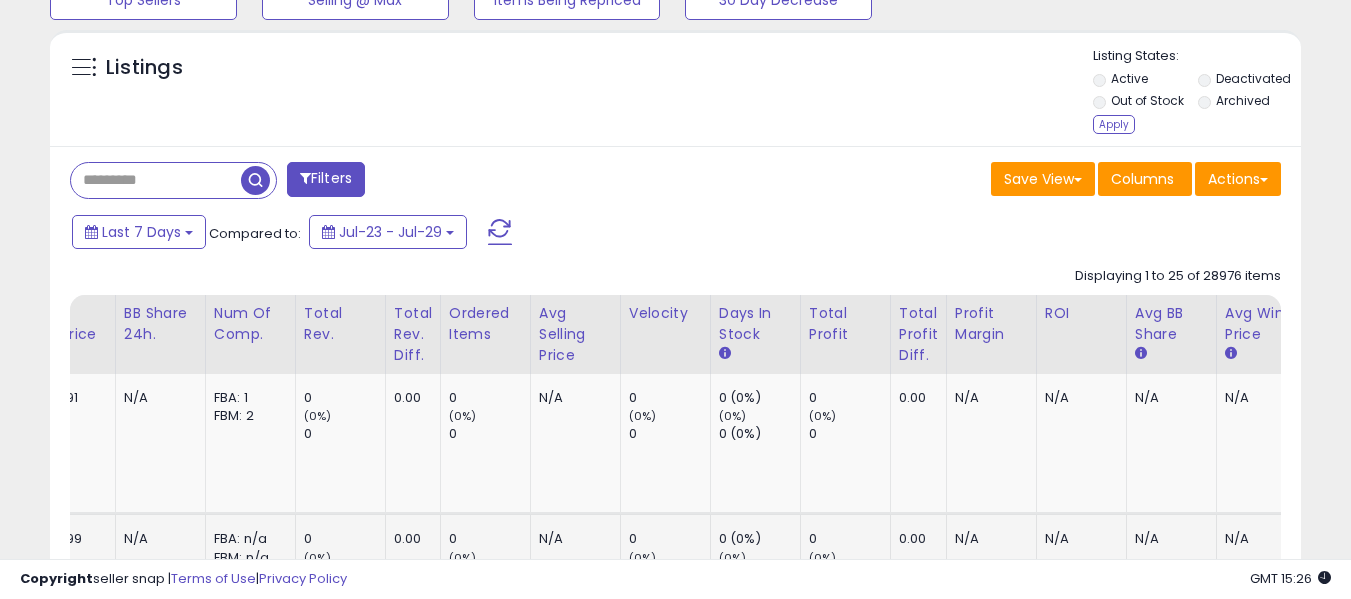 scroll, scrollTop: 410, scrollLeft: 724, axis: both 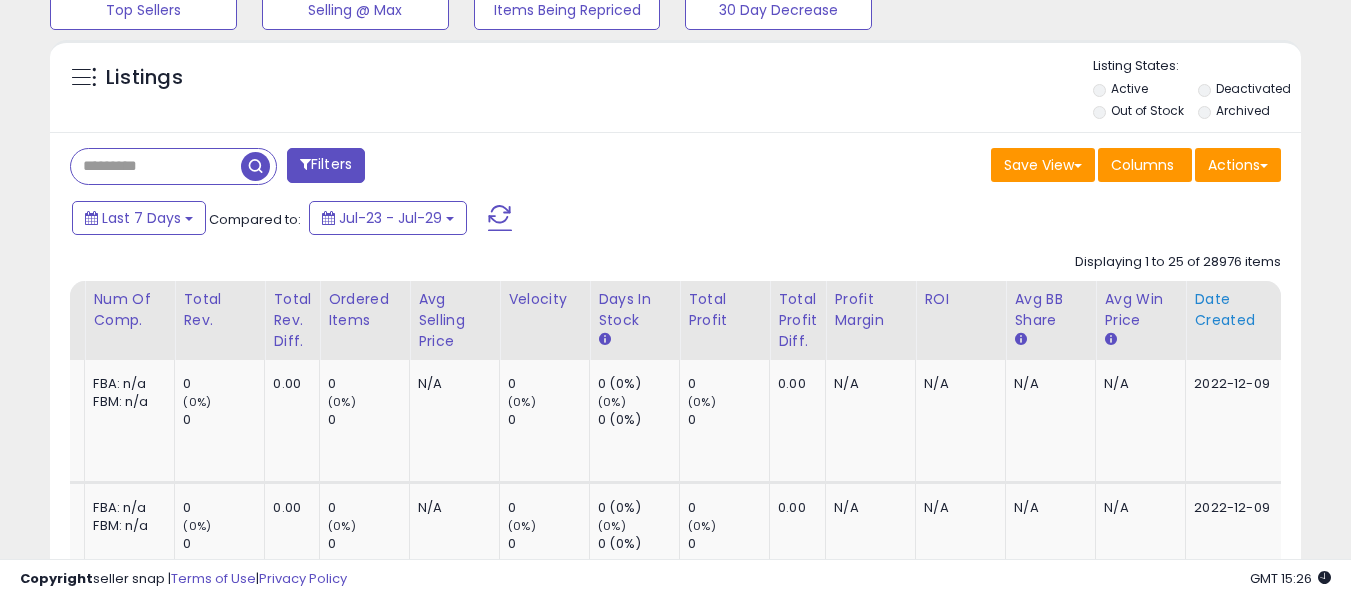 click on "Date Created" at bounding box center [1237, 310] 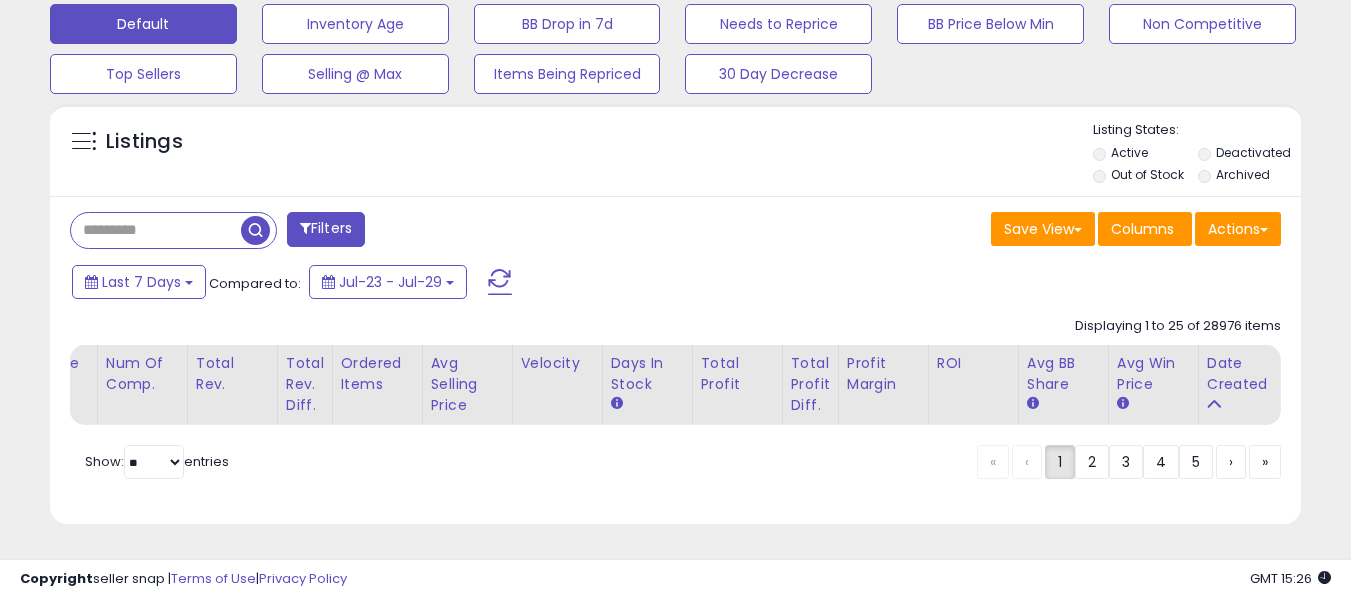 scroll, scrollTop: 641, scrollLeft: 0, axis: vertical 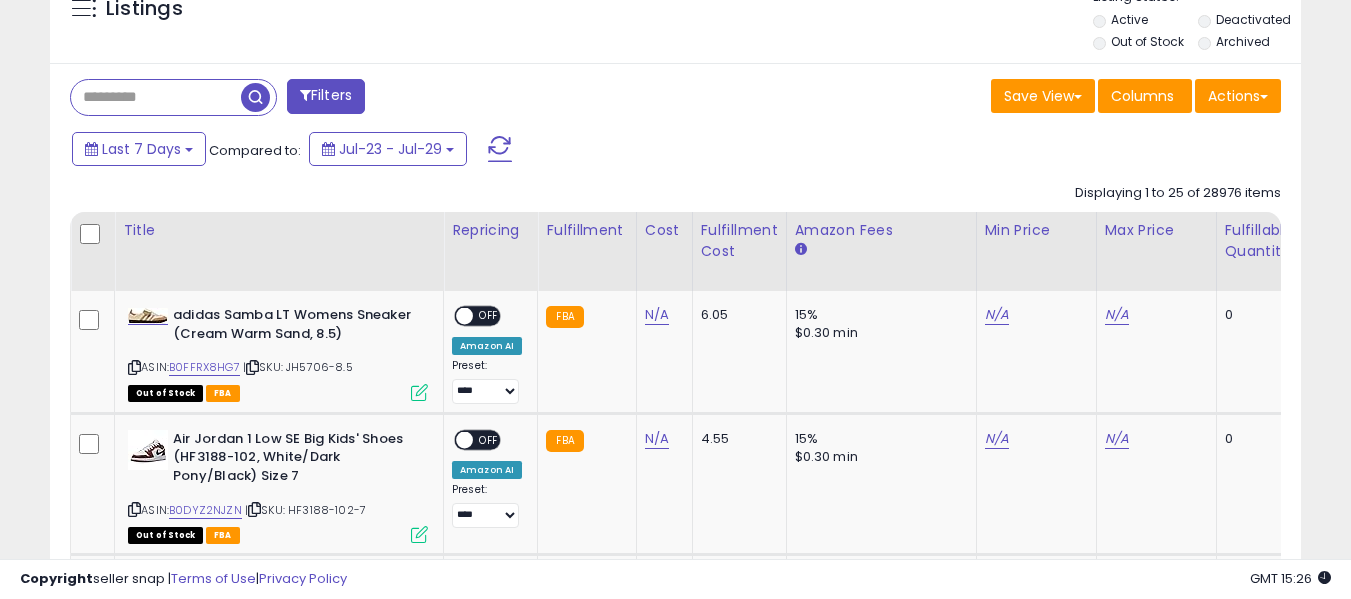 click on "Displaying 1 to 25 of 28976 items" at bounding box center (1178, 193) 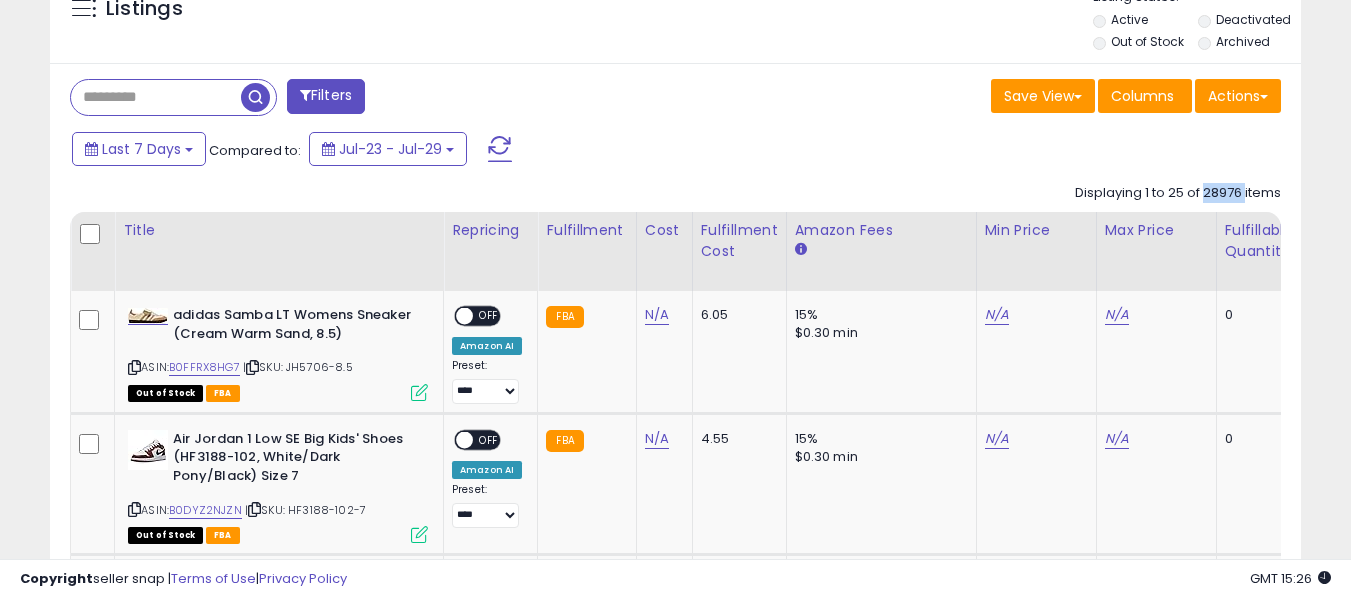 click on "Displaying 1 to 25 of 28976 items" at bounding box center (1178, 193) 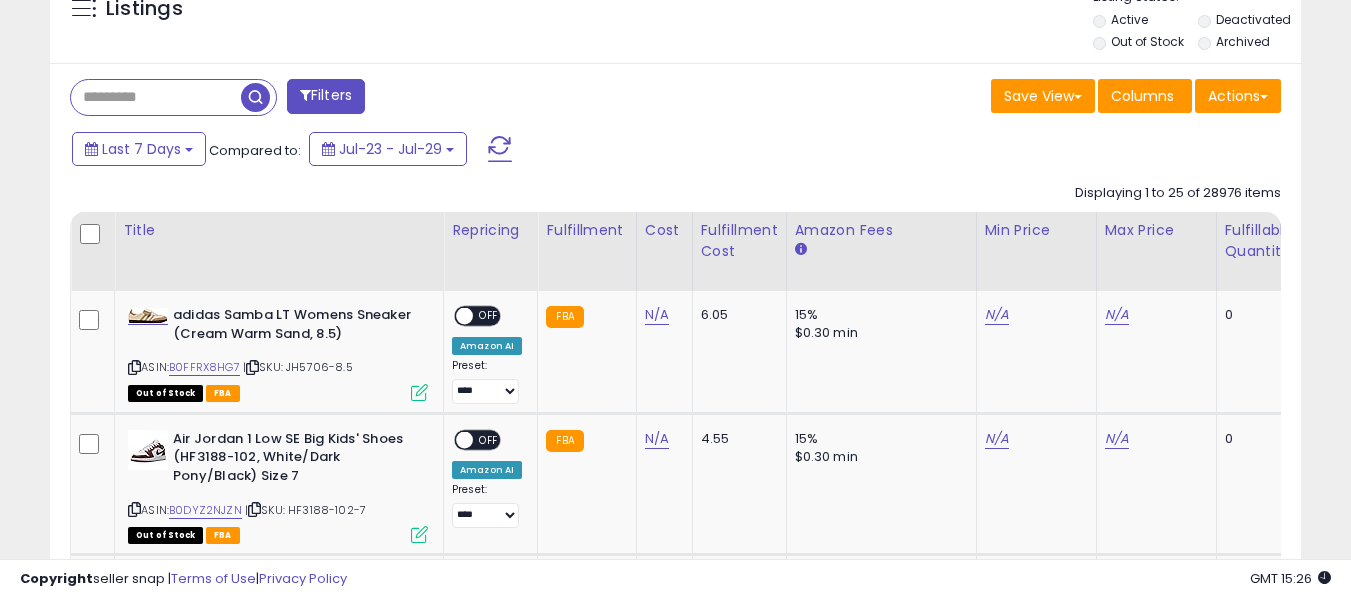 click on "Last 7 Days
Compared to:
Jul-23 - Jul-29" at bounding box center [672, 151] 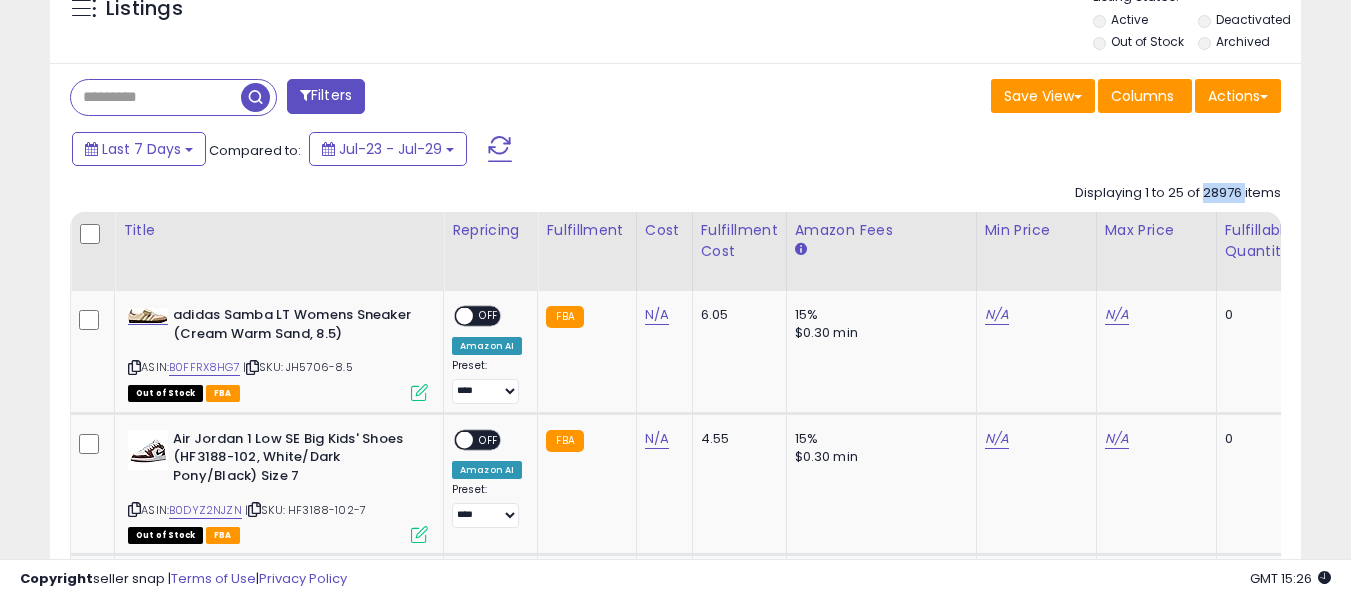click on "Displaying 1 to 25 of 28976 items" at bounding box center (1178, 193) 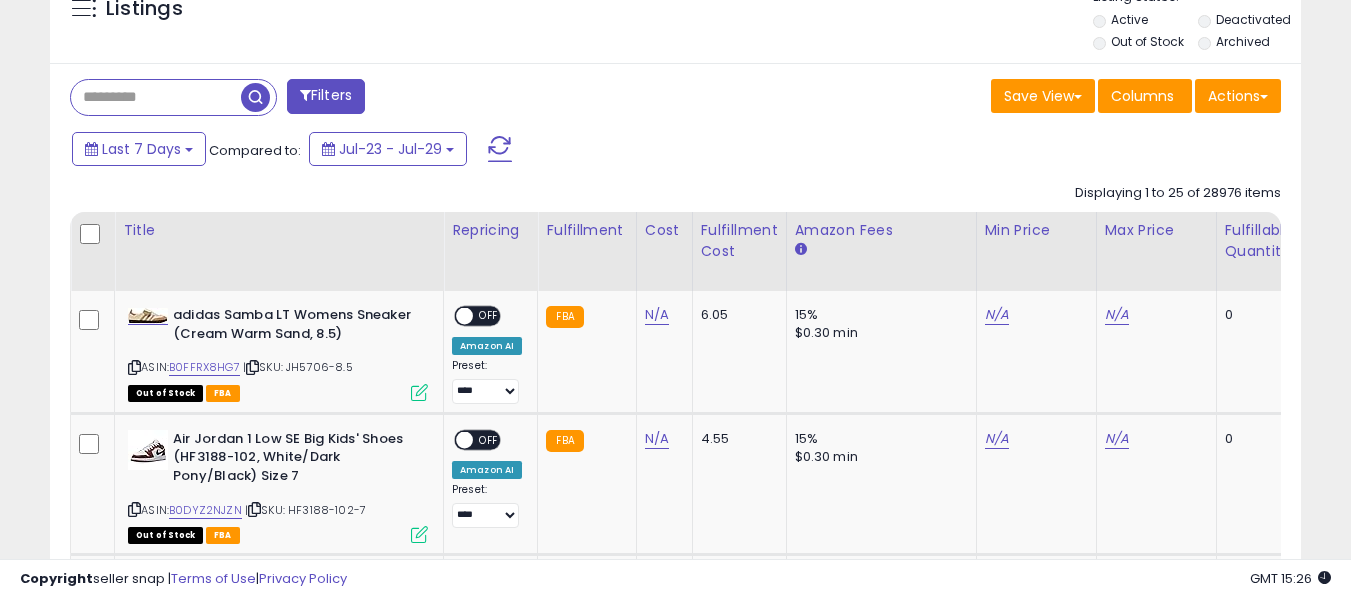 click on "Last 7 Days
Compared to:
Jul-23 - Jul-29" at bounding box center [672, 151] 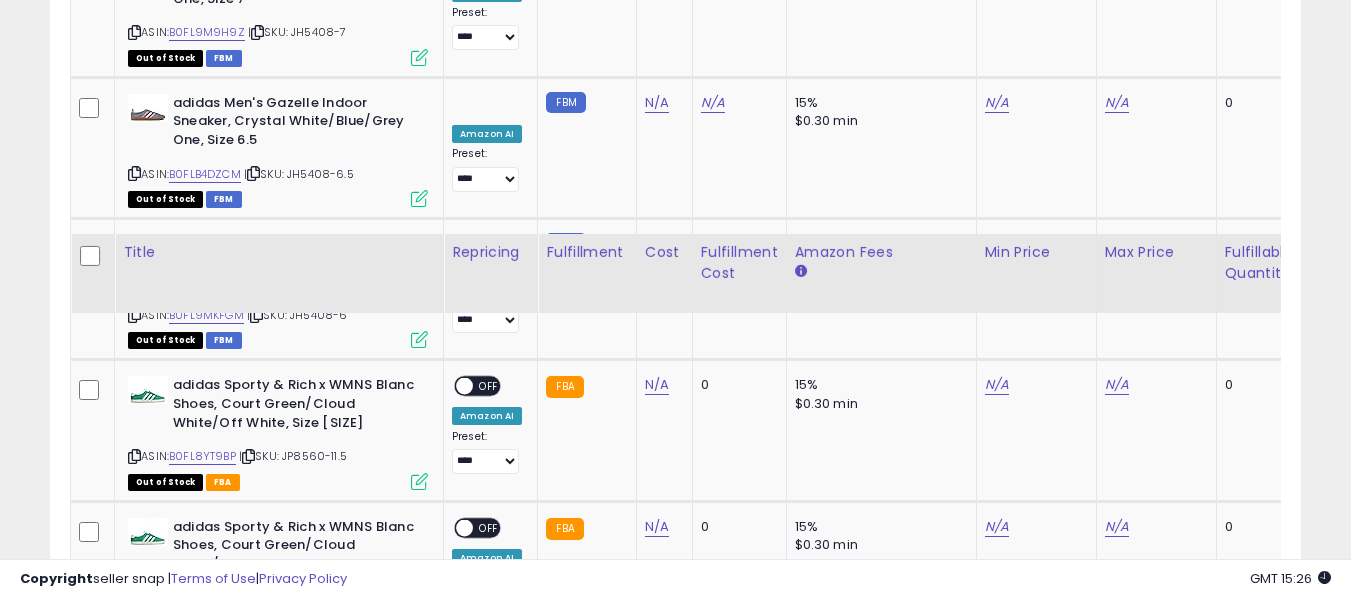 scroll, scrollTop: 4140, scrollLeft: 0, axis: vertical 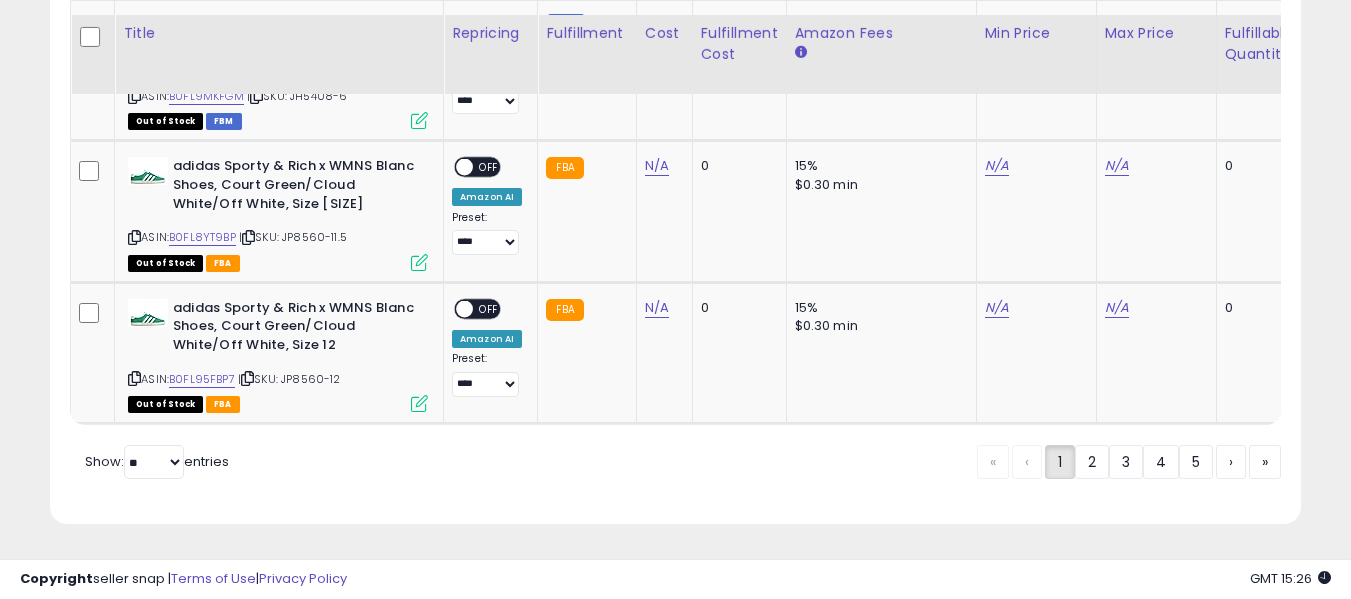 click on "Show:
**
**
entries" at bounding box center (157, 461) 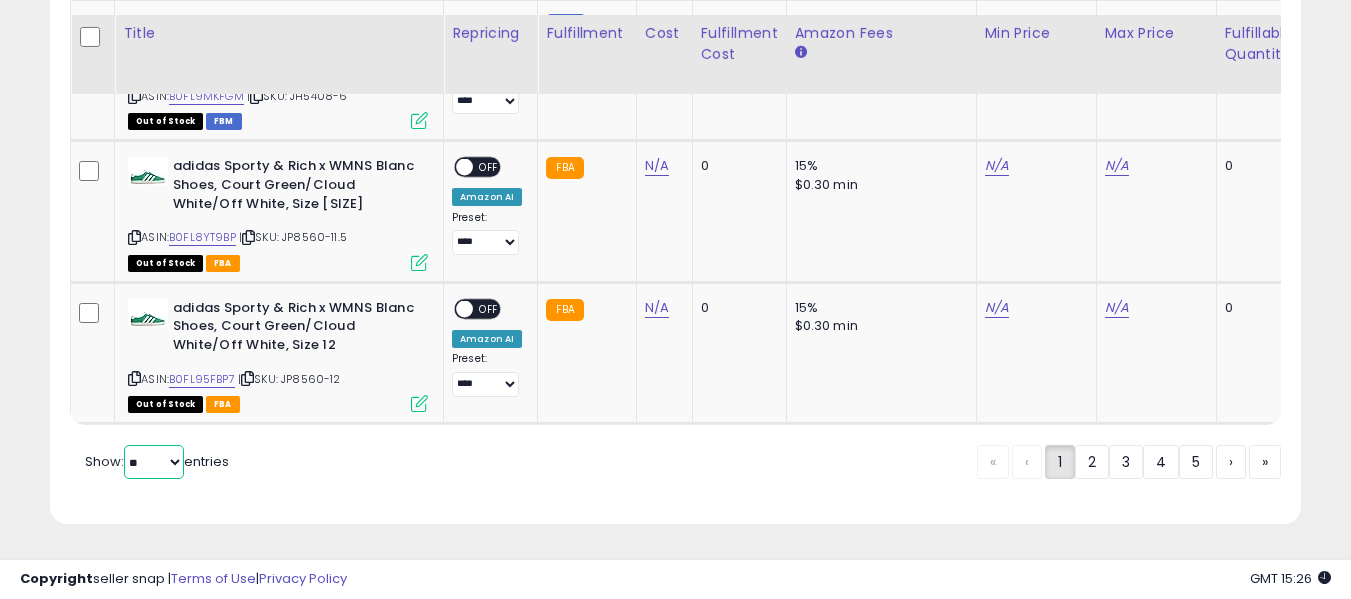 click on "**
**" at bounding box center [154, 462] 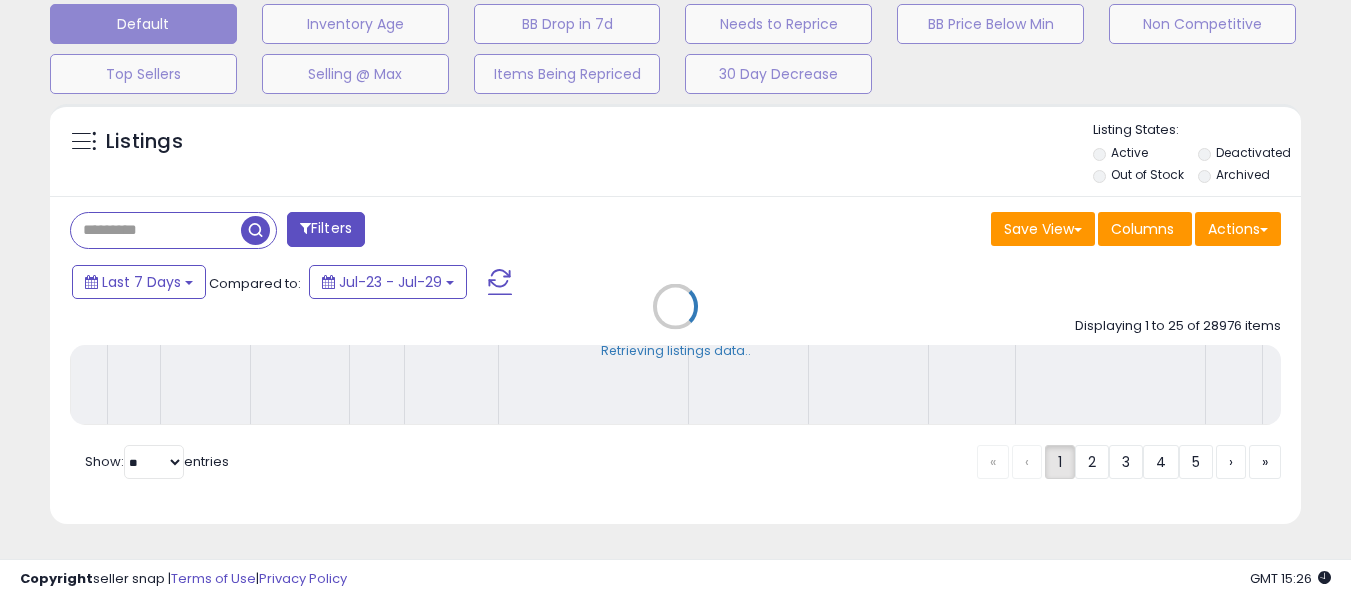 click on "**********" at bounding box center (675, 19) 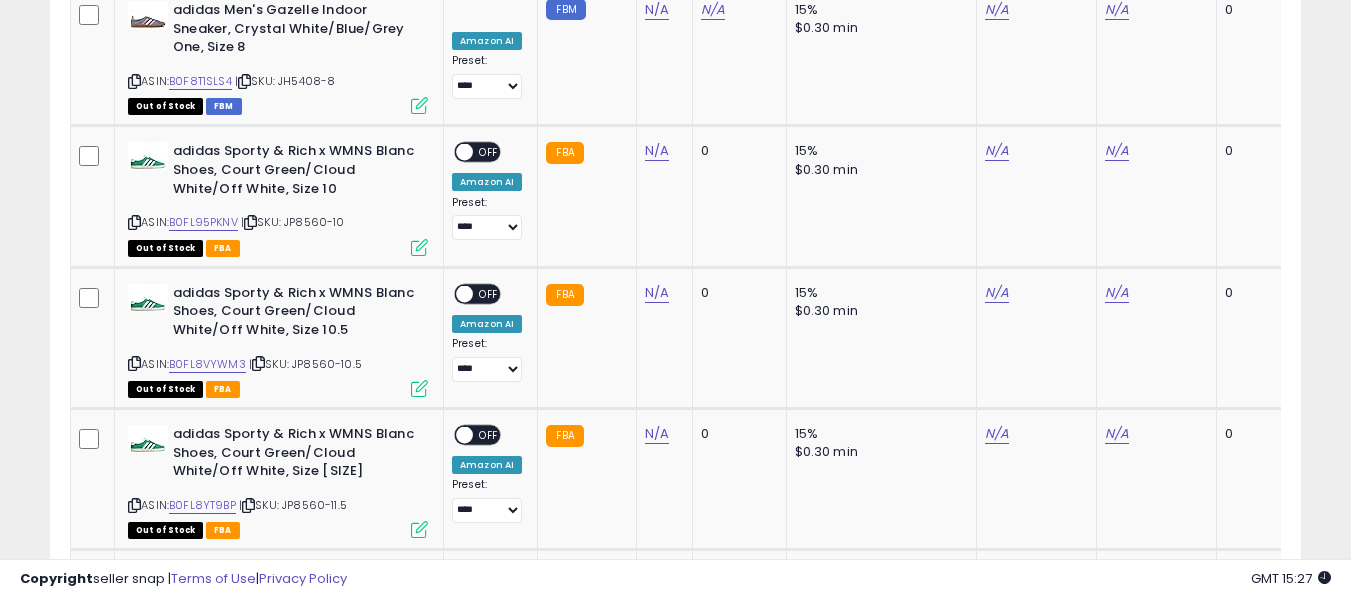 scroll, scrollTop: 0, scrollLeft: 0, axis: both 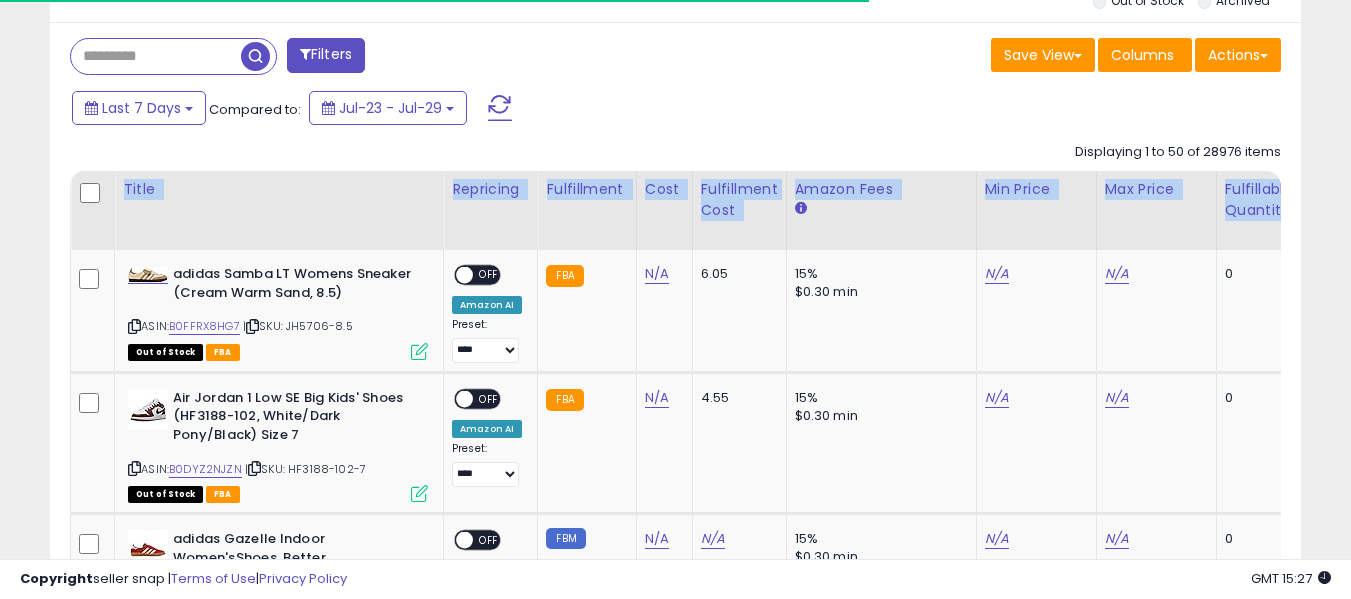 click on "Last 7 Days
Compared to:
Jul-23 - Jul-29" at bounding box center [521, 110] 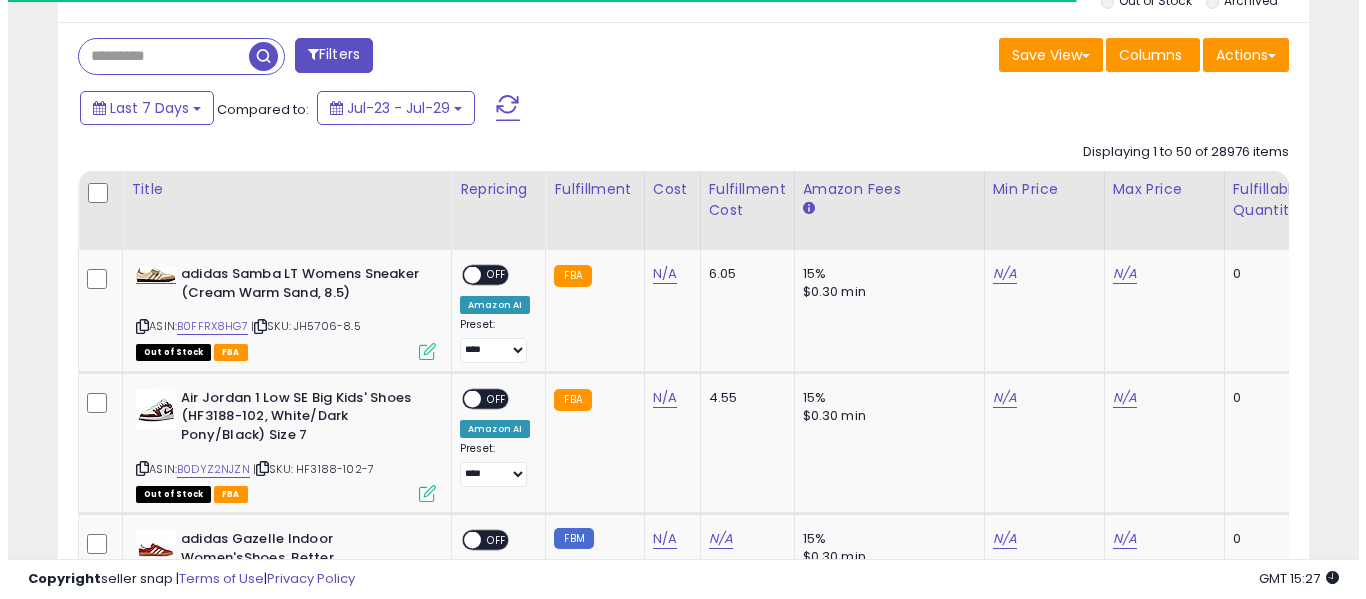 scroll, scrollTop: 600, scrollLeft: 0, axis: vertical 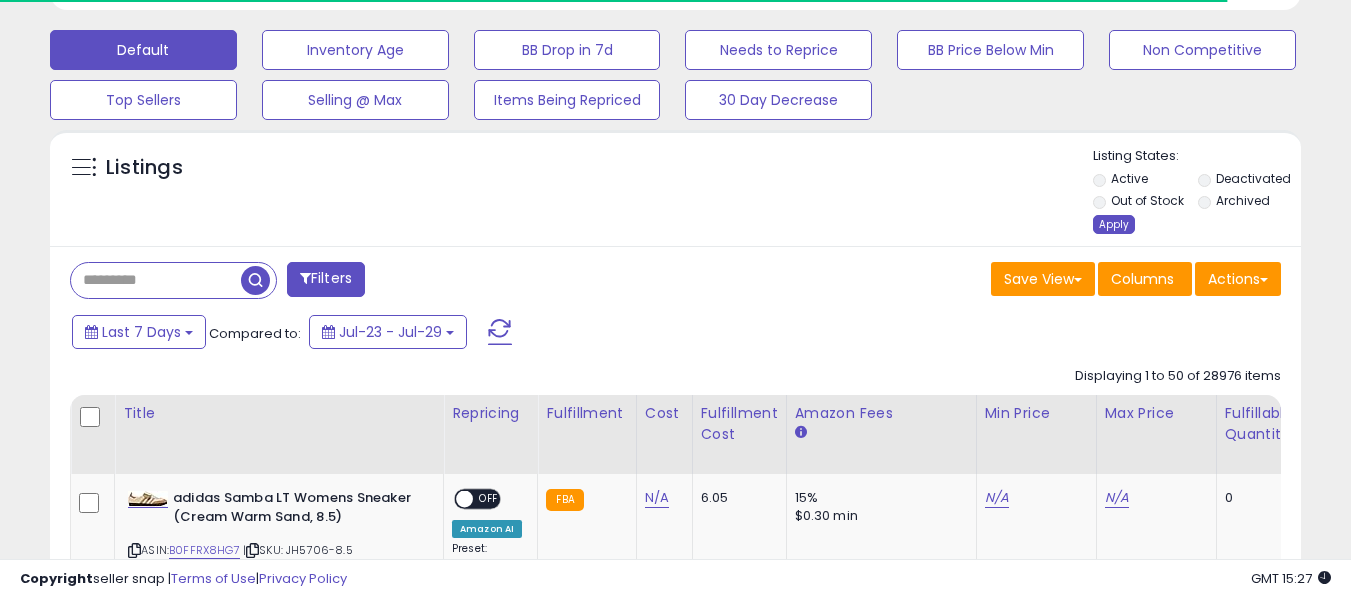 click on "Apply" at bounding box center (1114, 224) 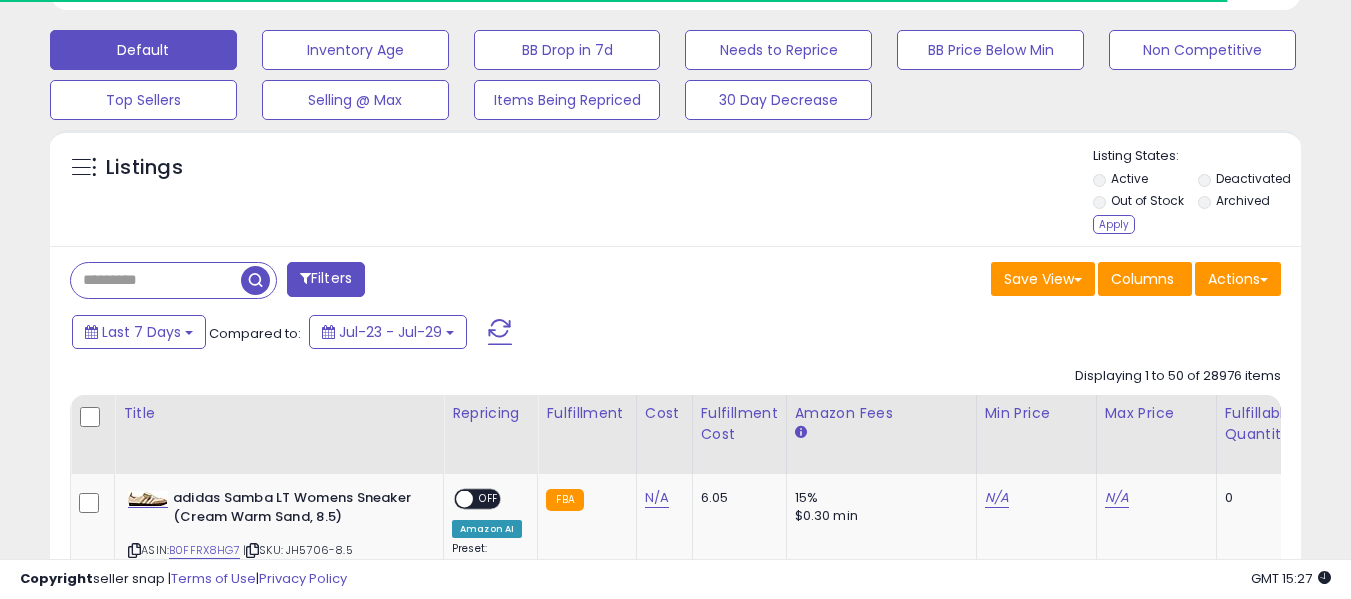 click on "Retrieving listings data.." at bounding box center [0, 0] 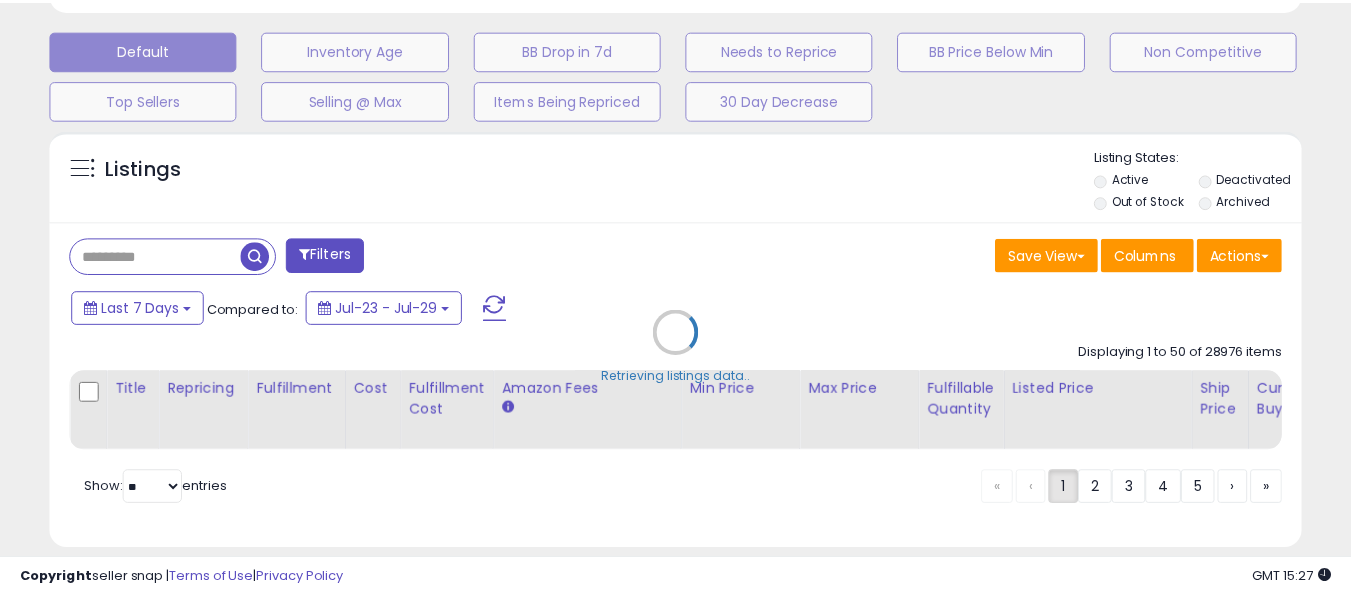 scroll, scrollTop: 641, scrollLeft: 0, axis: vertical 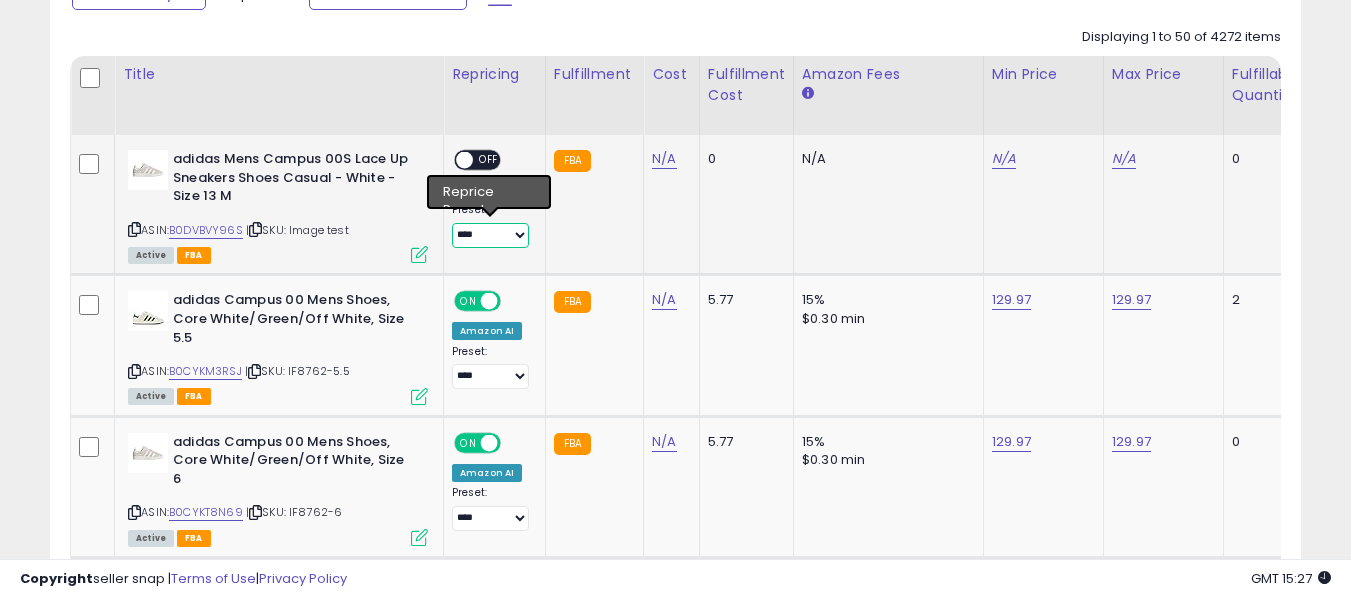 click on "**********" at bounding box center (490, 235) 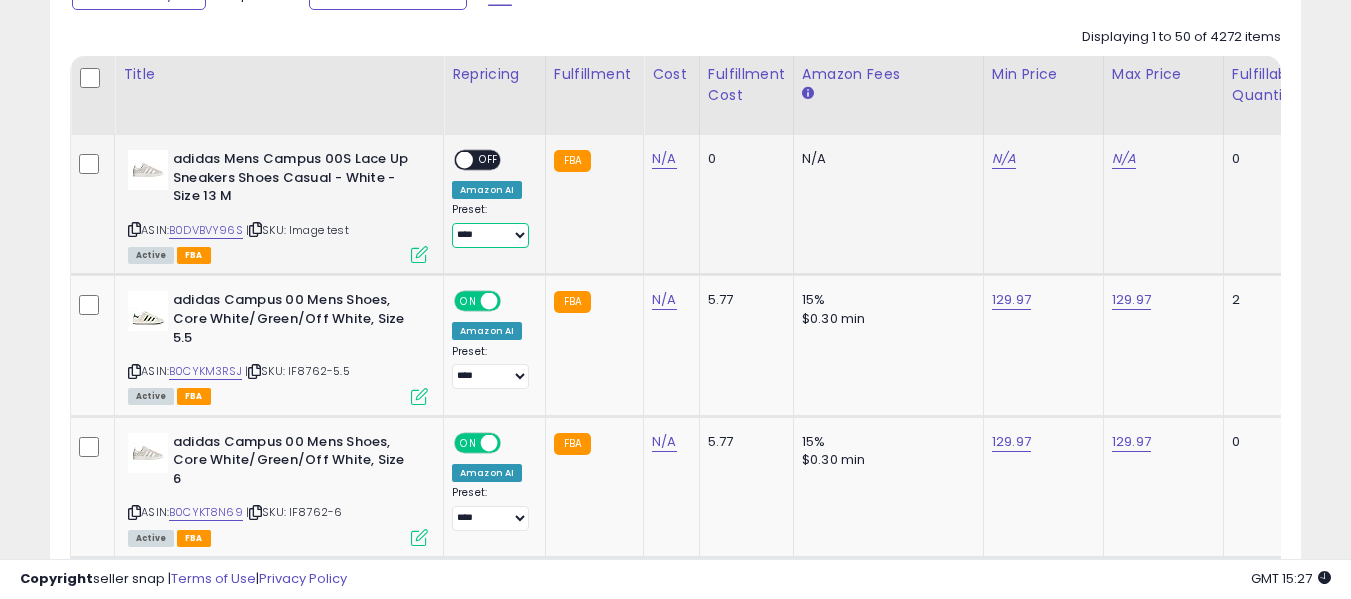 click on "**********" at bounding box center (490, 235) 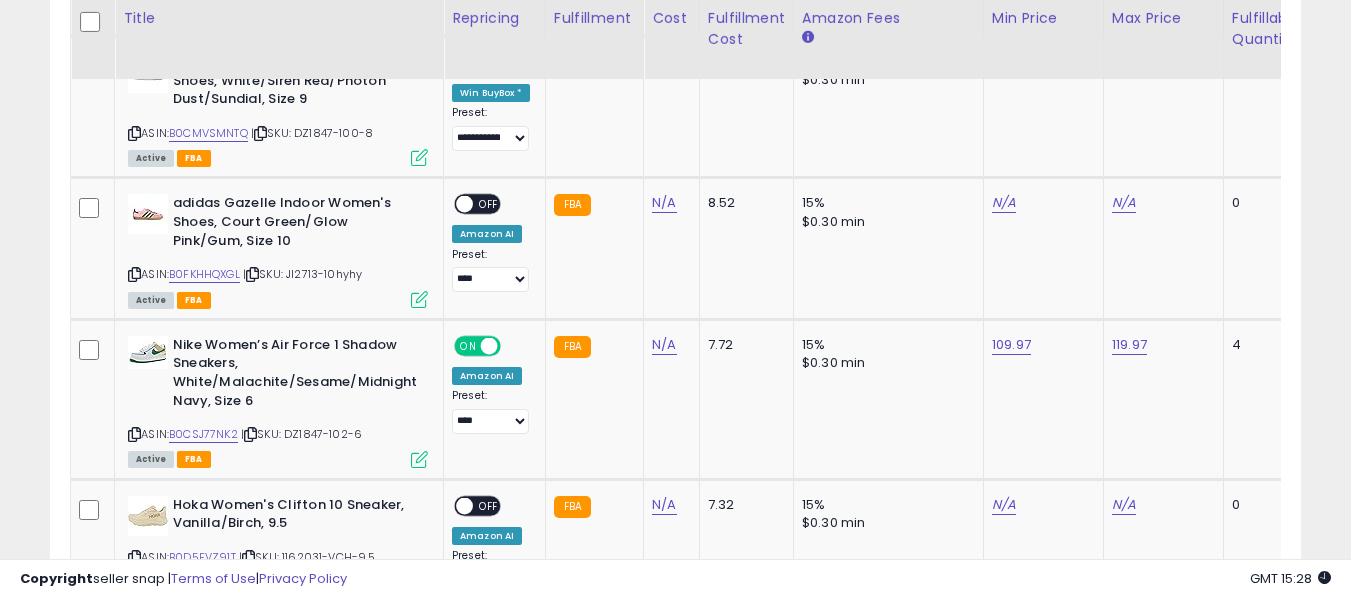 scroll, scrollTop: 3515, scrollLeft: 0, axis: vertical 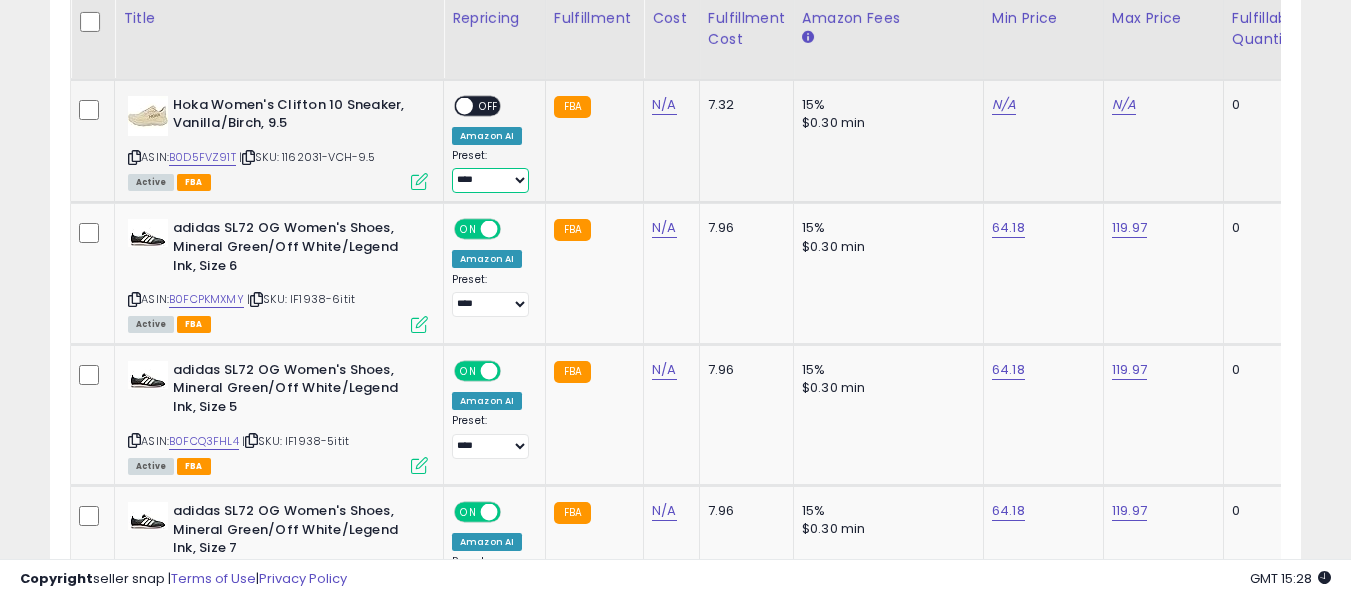 click on "**********" at bounding box center (490, 180) 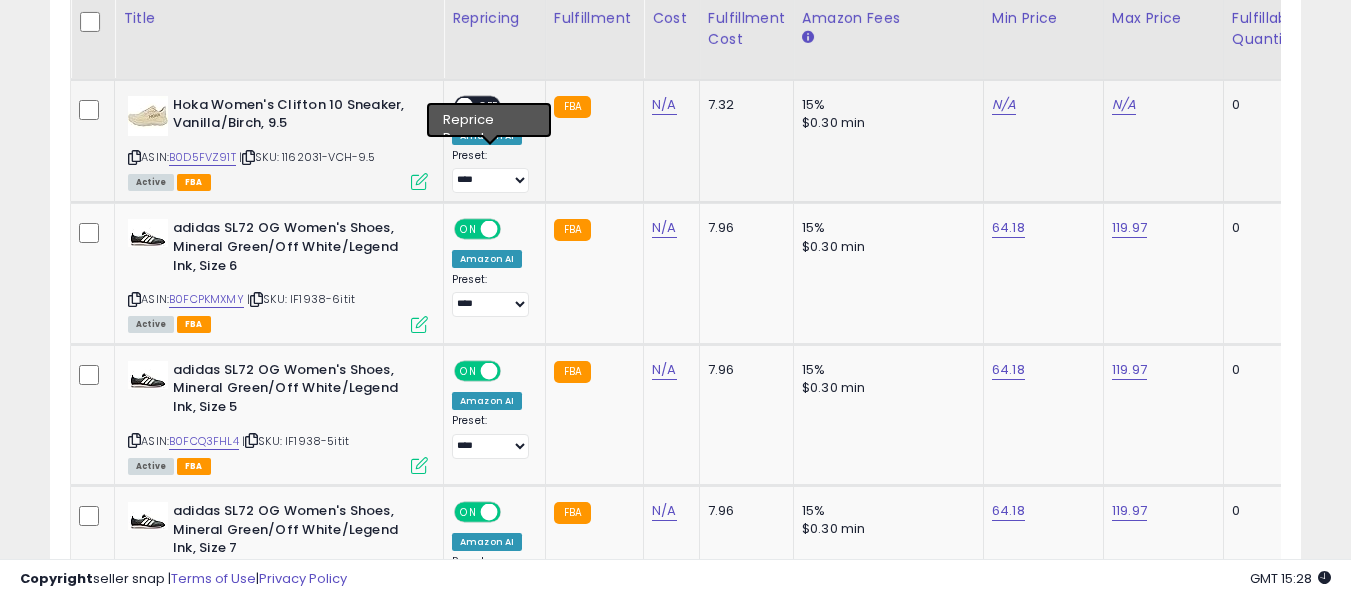 click on "FBA" 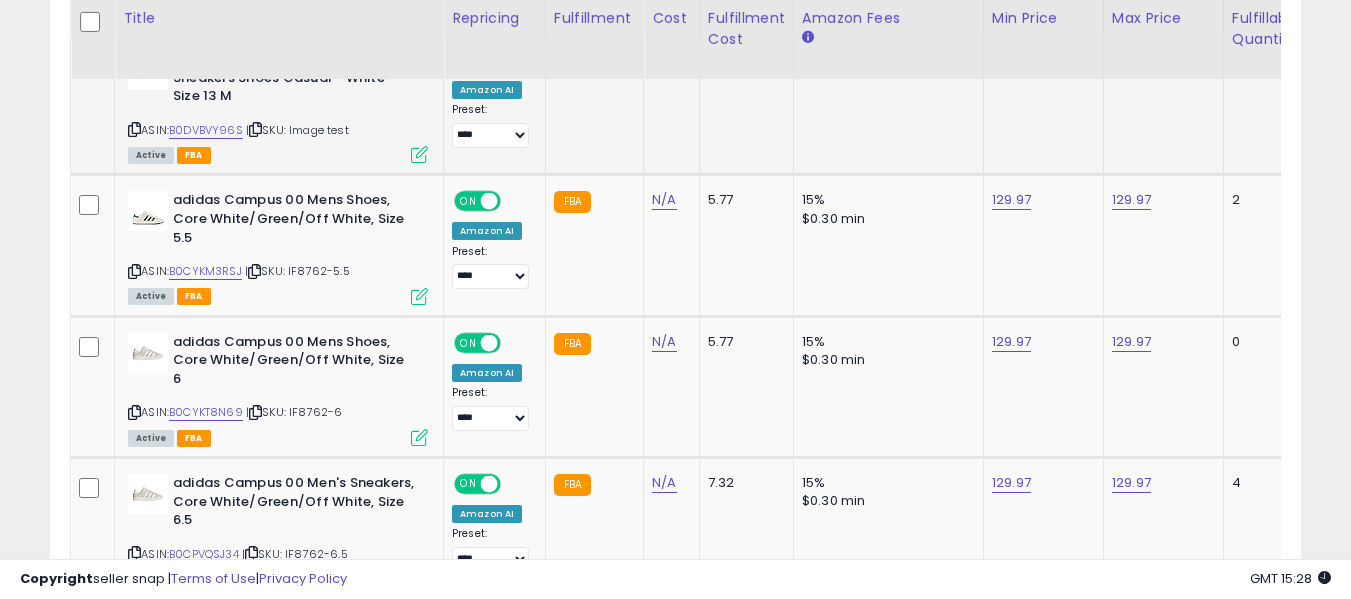 scroll, scrollTop: 915, scrollLeft: 0, axis: vertical 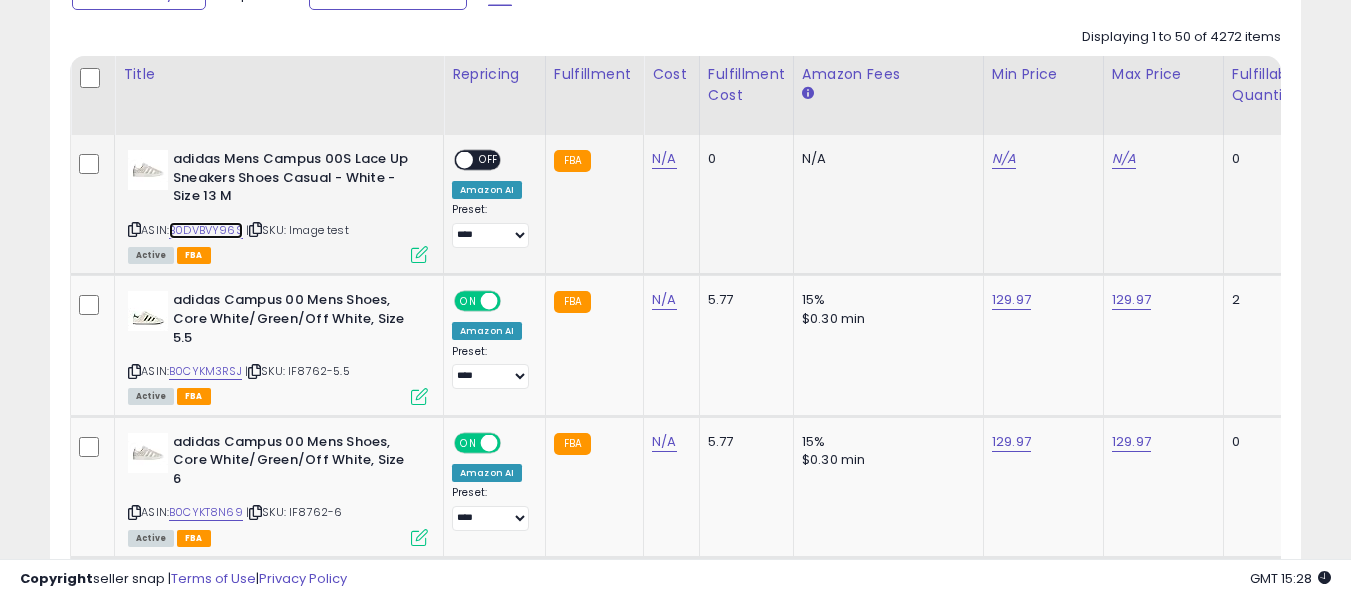 click on "B0DVBVY96S" at bounding box center (206, 230) 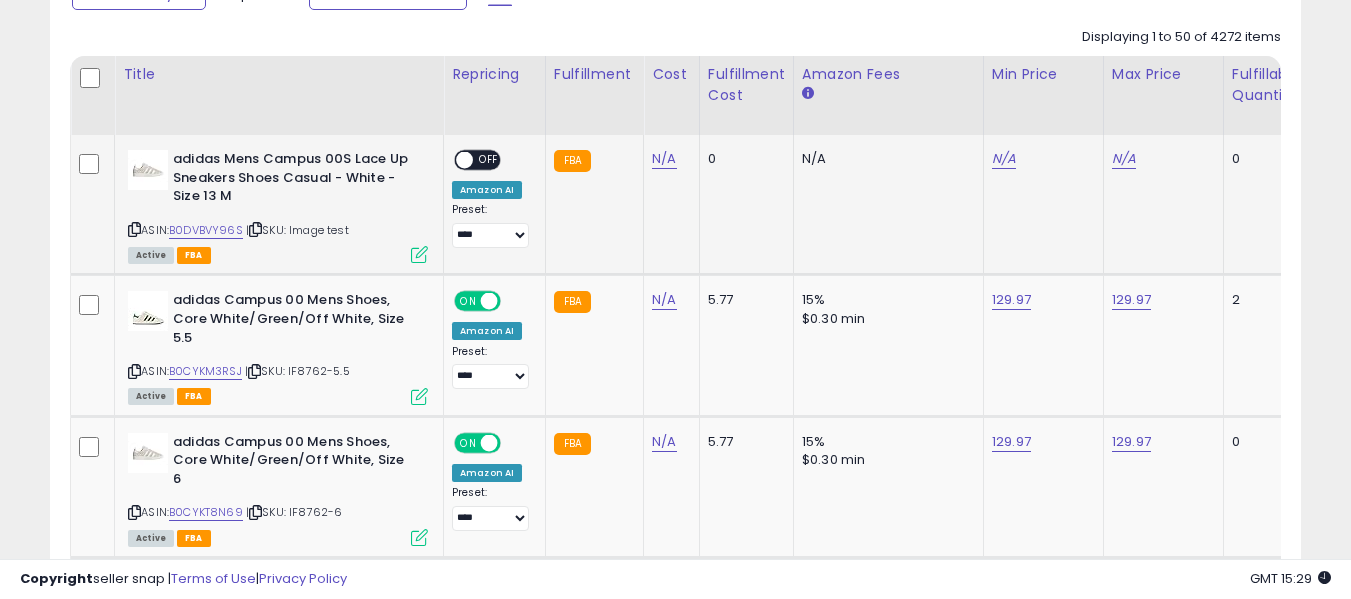 drag, startPoint x: 294, startPoint y: 231, endPoint x: 362, endPoint y: 235, distance: 68.117546 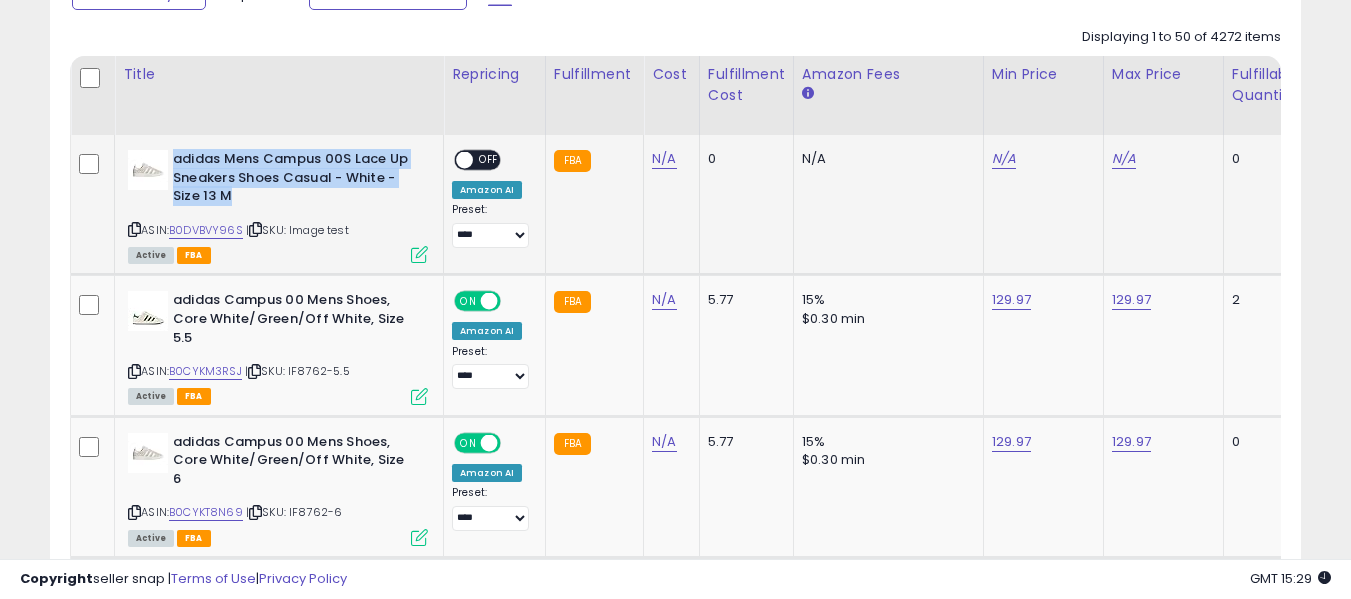 click on "adidas Mens Campus 00S Lace Up Sneakers Shoes Casual - White - Size 13 M" at bounding box center (294, 180) 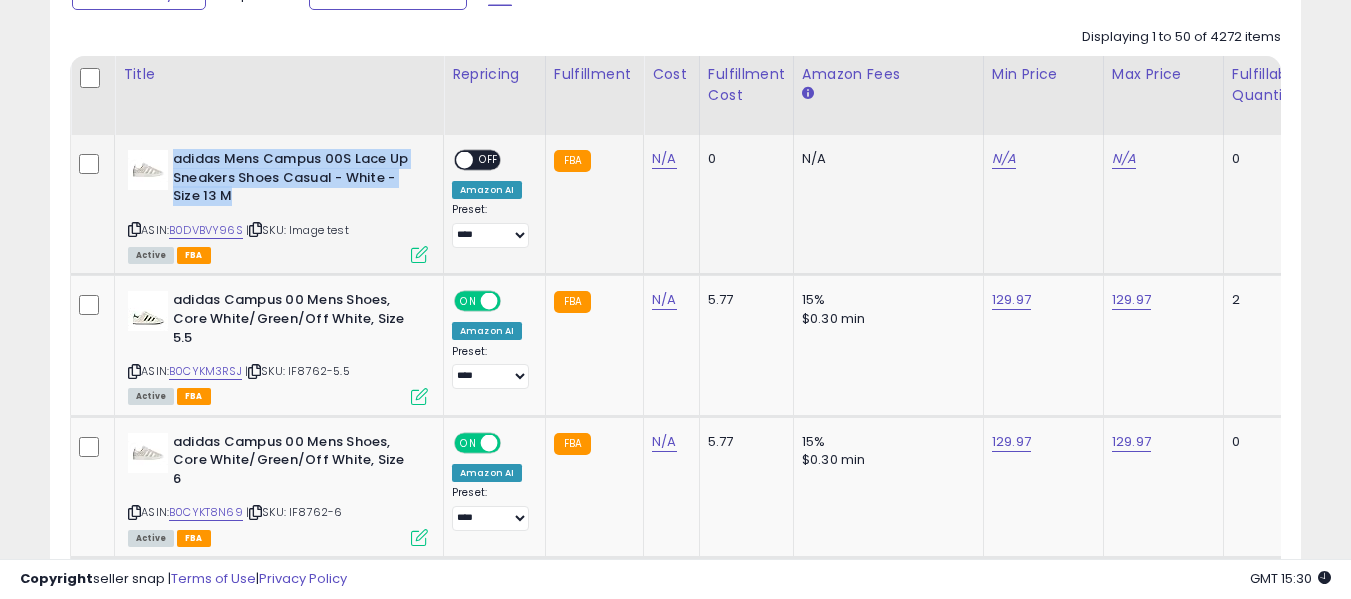click on "N/A" 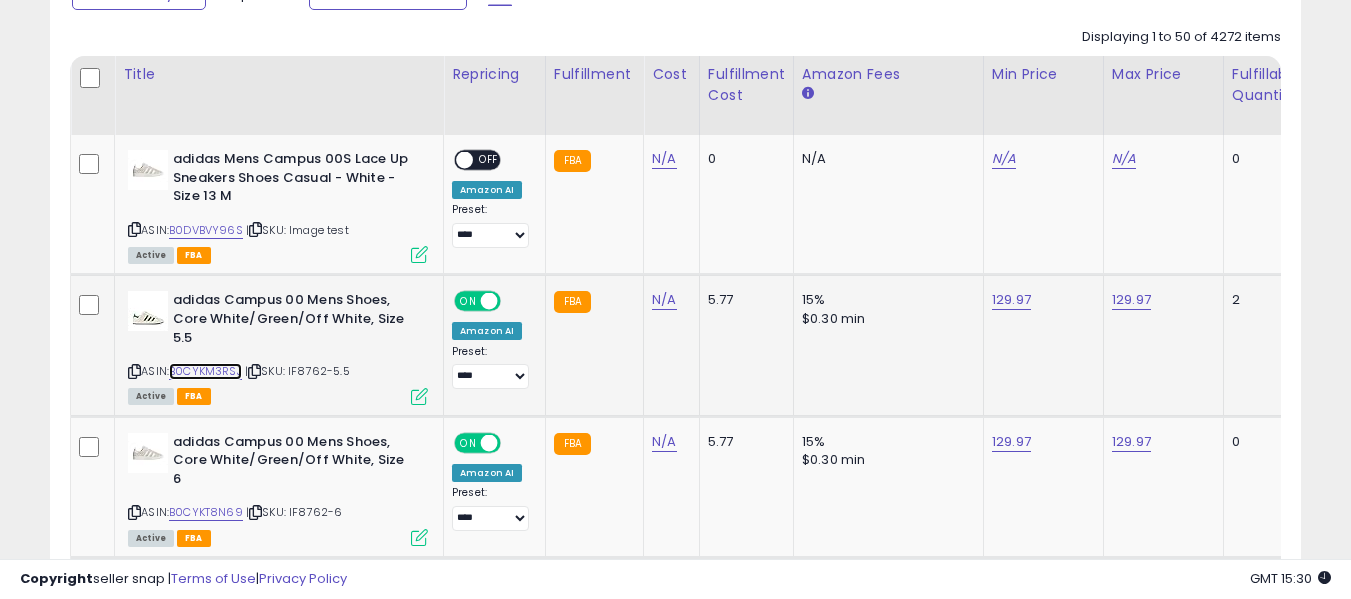 click on "B0CYKM3RSJ" at bounding box center (205, 371) 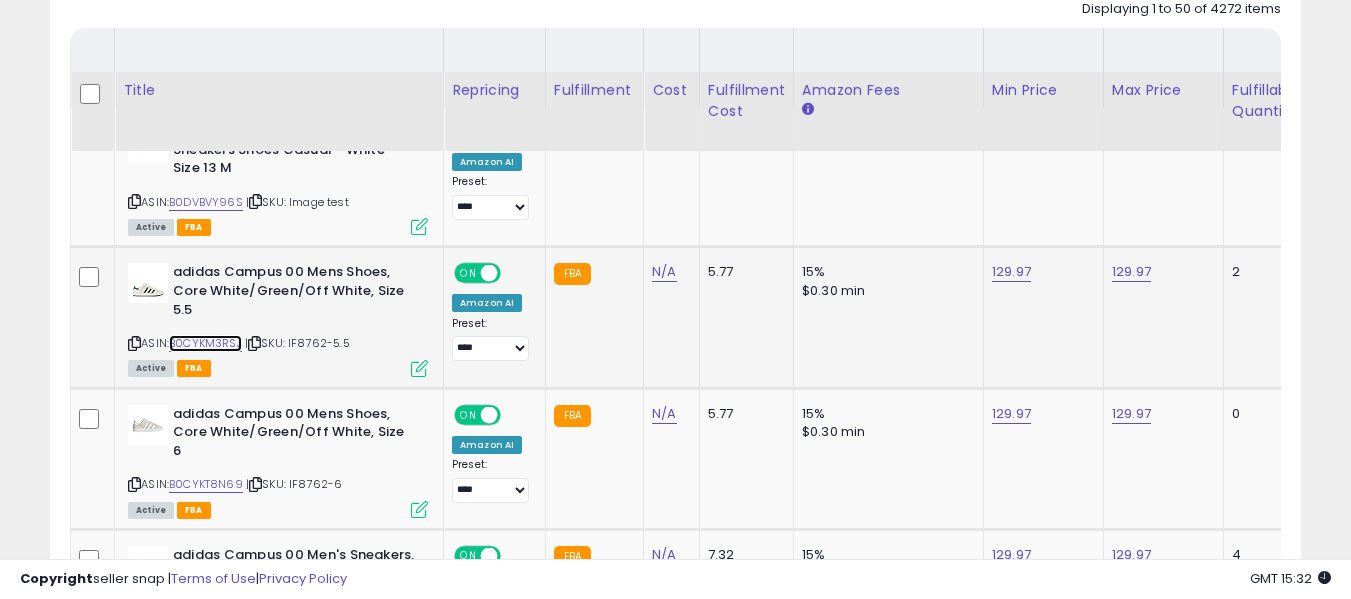 scroll, scrollTop: 1015, scrollLeft: 0, axis: vertical 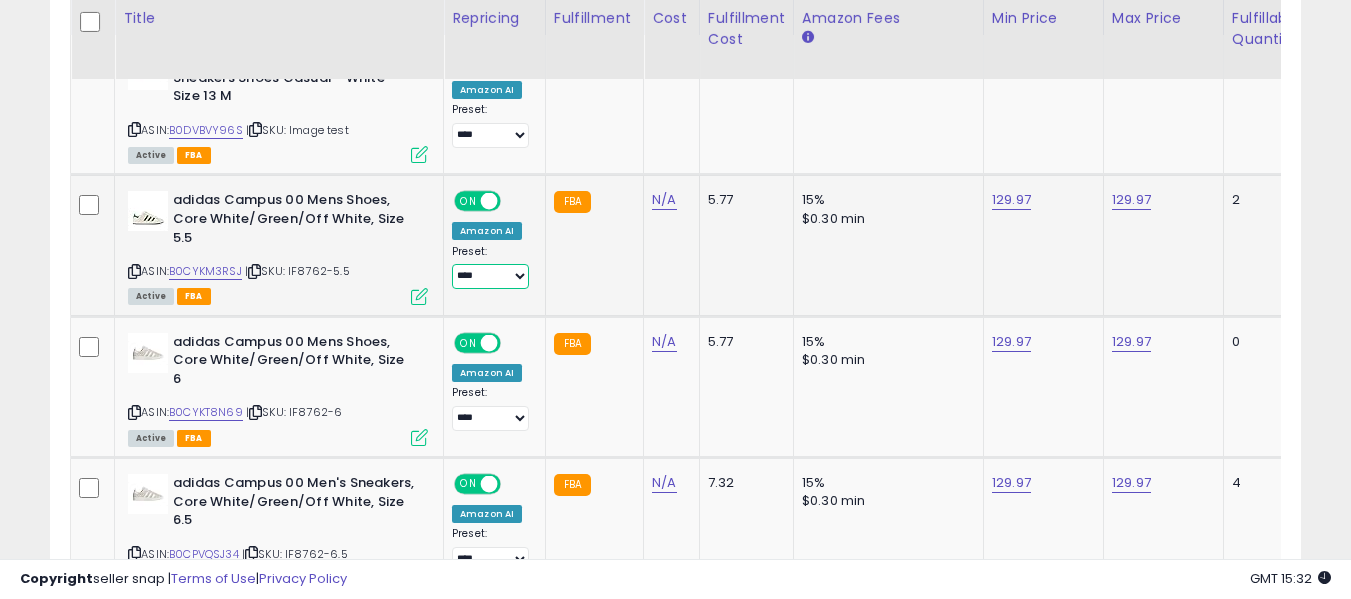 click on "**********" at bounding box center (490, 276) 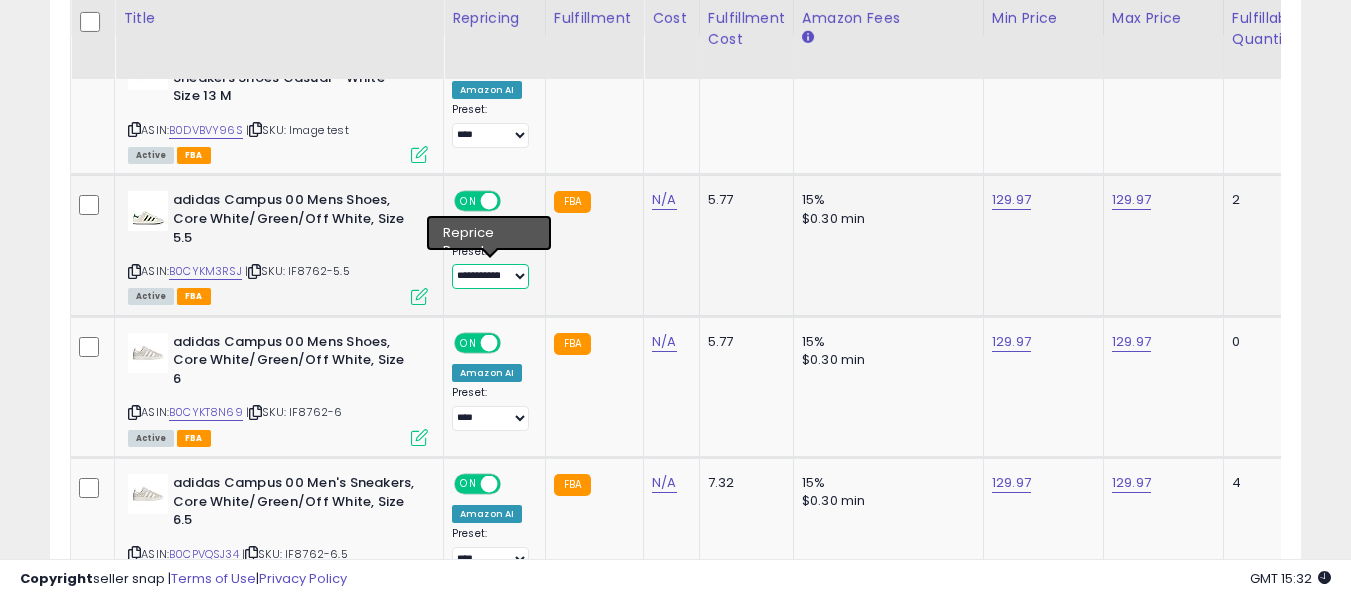 click on "**********" at bounding box center [490, 276] 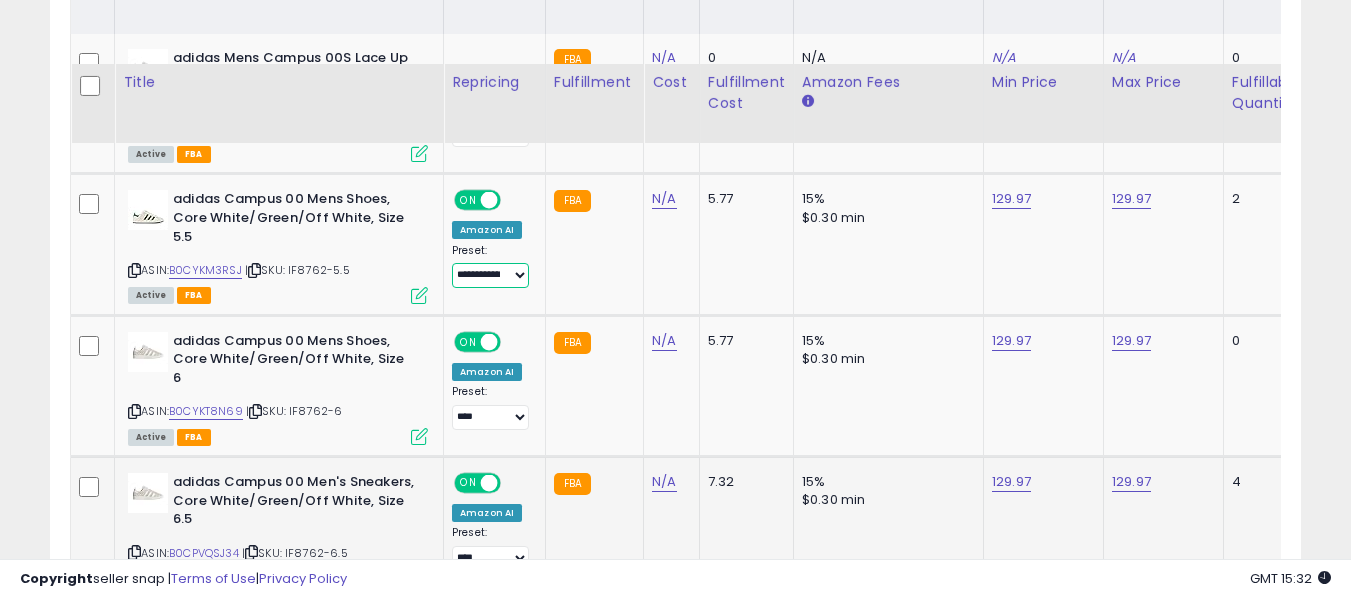 scroll, scrollTop: 1115, scrollLeft: 0, axis: vertical 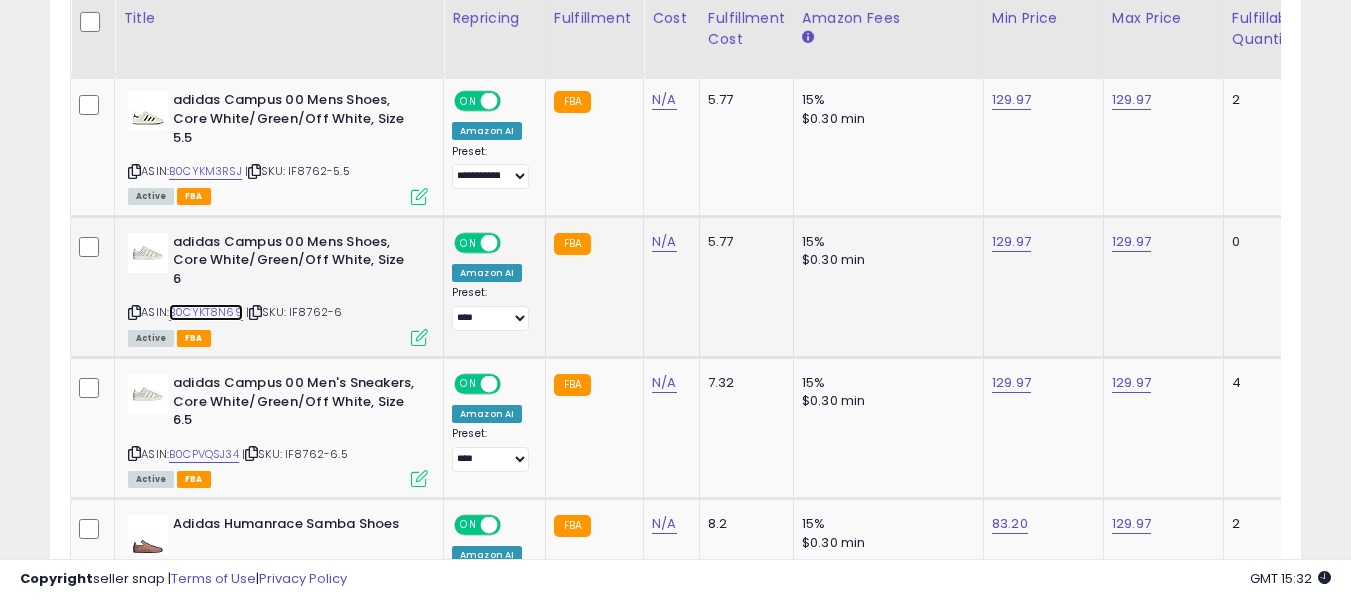 click on "B0CYKT8N69" at bounding box center (206, 312) 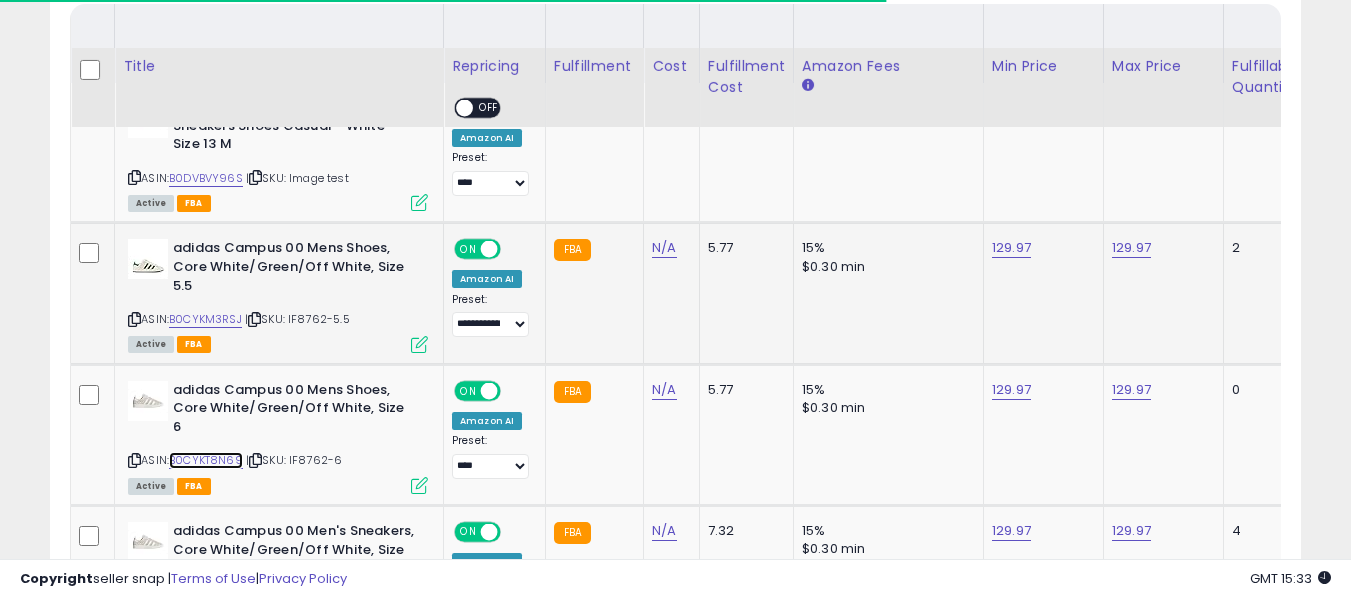 scroll, scrollTop: 1015, scrollLeft: 0, axis: vertical 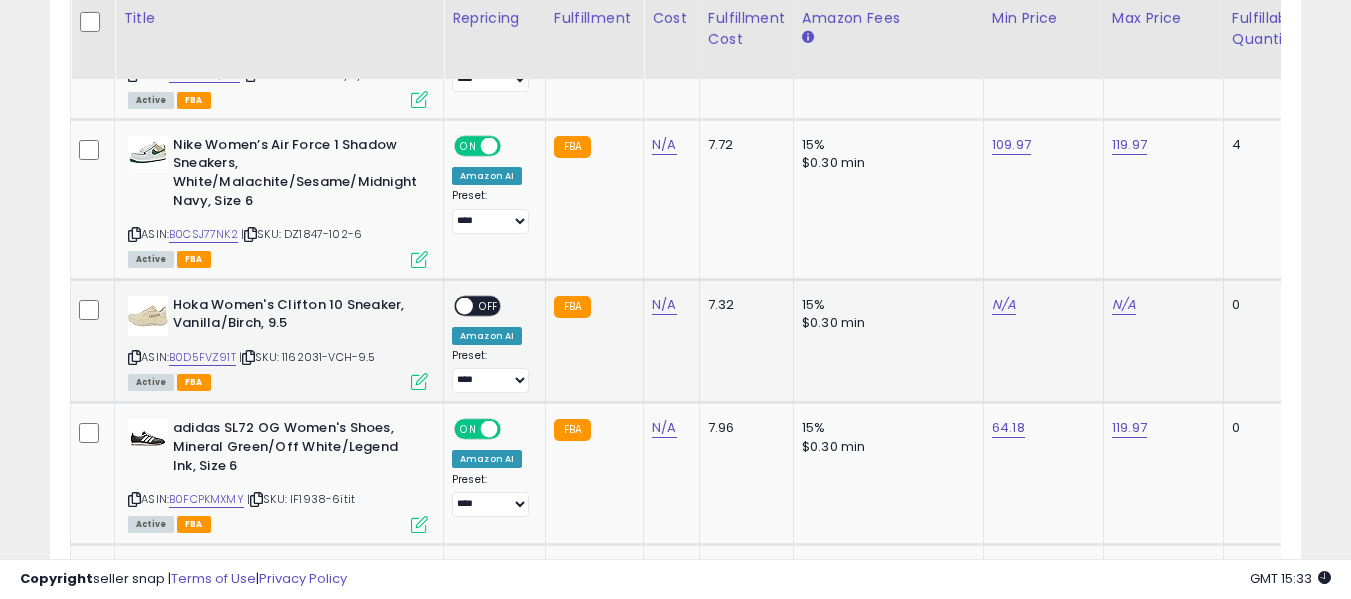 drag, startPoint x: 291, startPoint y: 338, endPoint x: 375, endPoint y: 333, distance: 84.14868 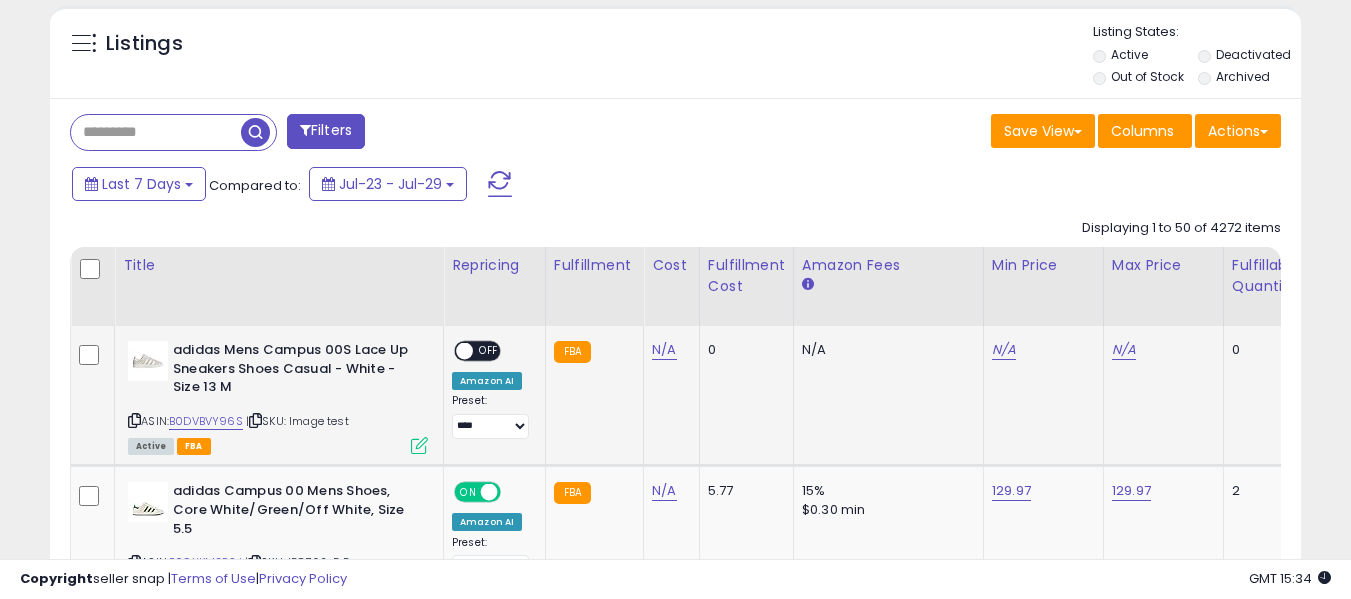 scroll, scrollTop: 815, scrollLeft: 0, axis: vertical 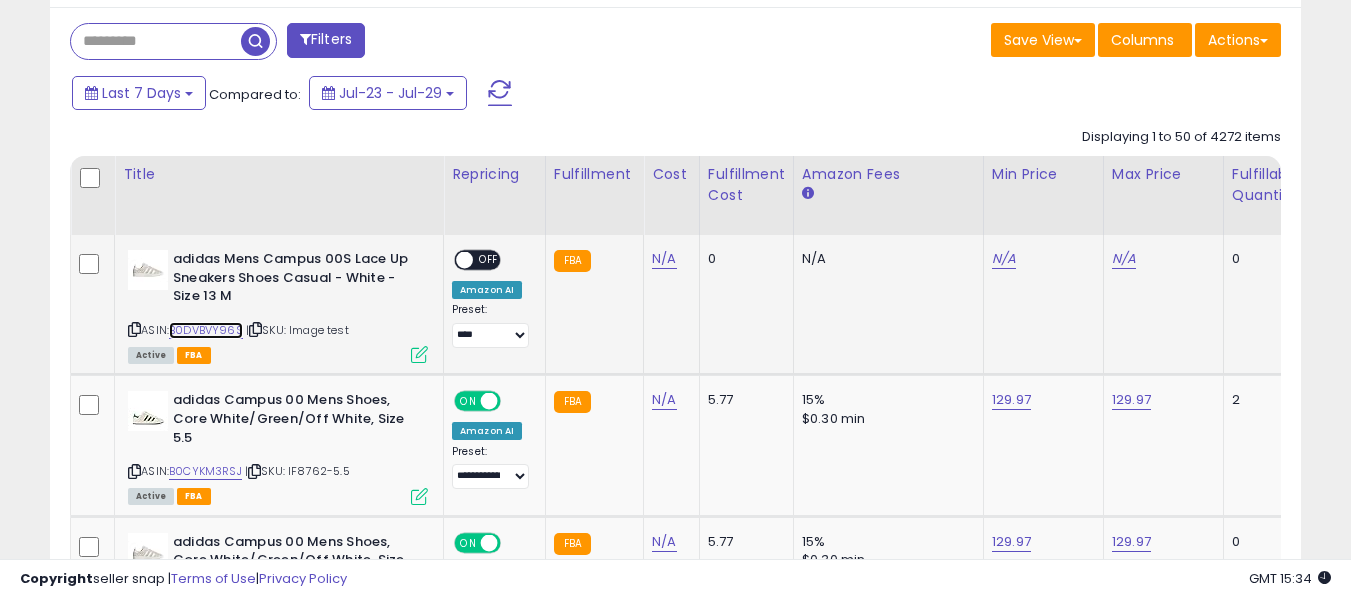 click on "B0DVBVY96S" at bounding box center [206, 330] 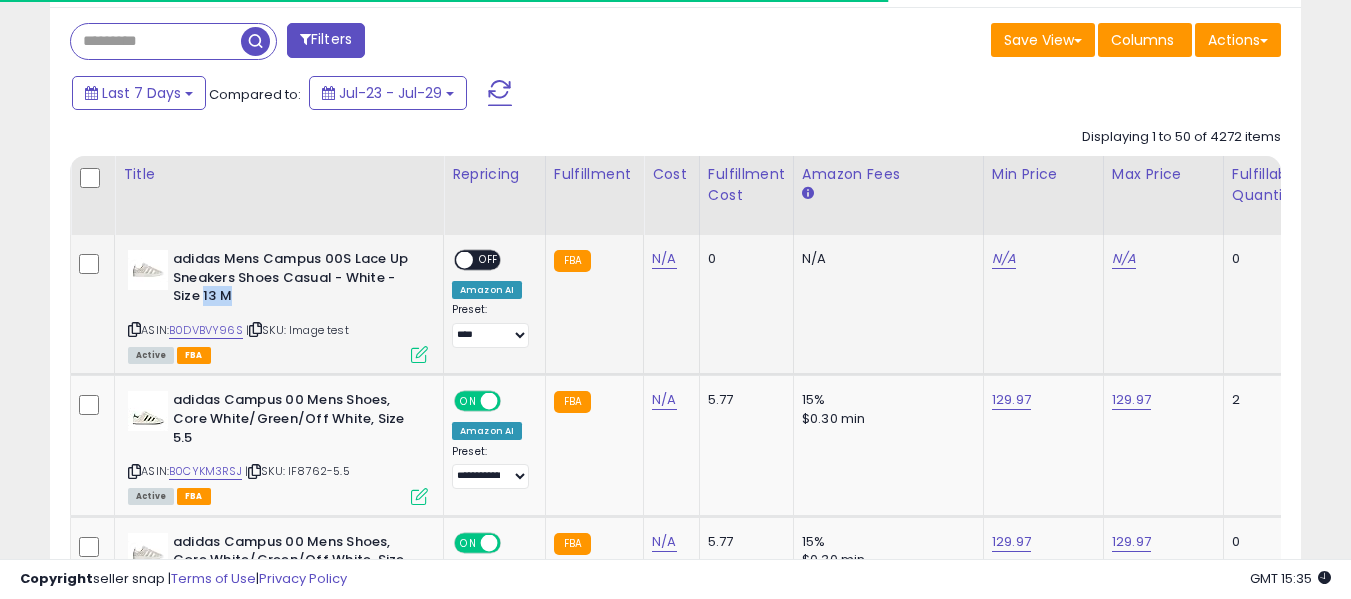 drag, startPoint x: 204, startPoint y: 292, endPoint x: 247, endPoint y: 292, distance: 43 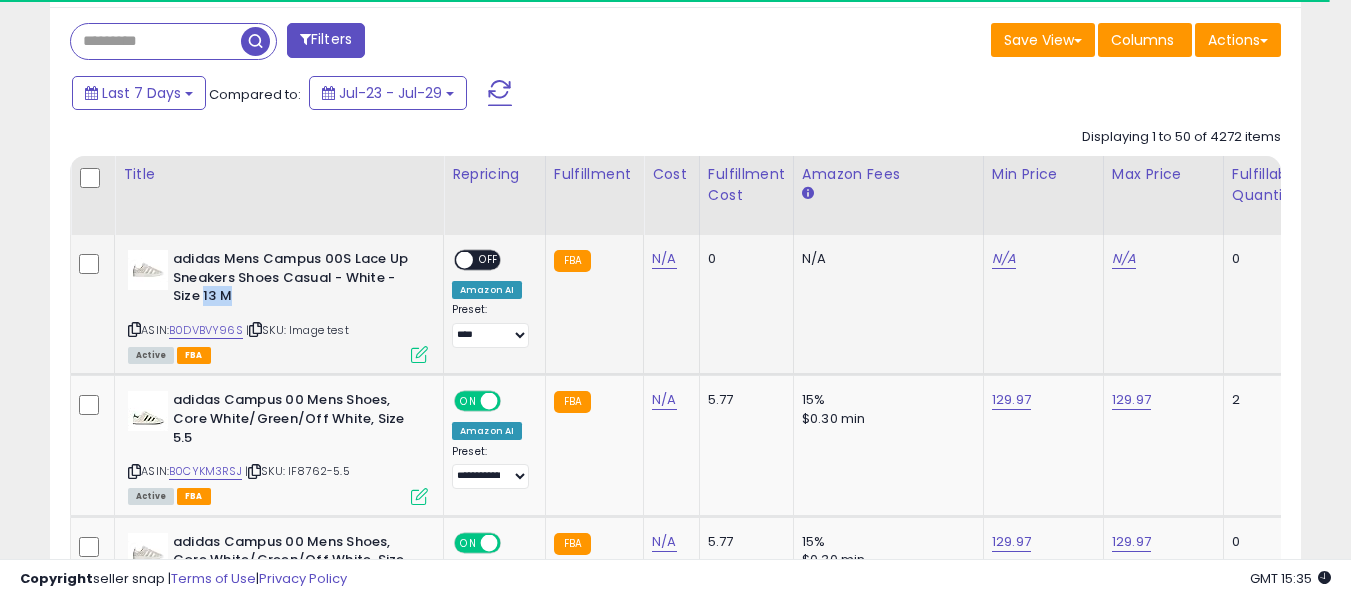 drag, startPoint x: 296, startPoint y: 332, endPoint x: 359, endPoint y: 332, distance: 63 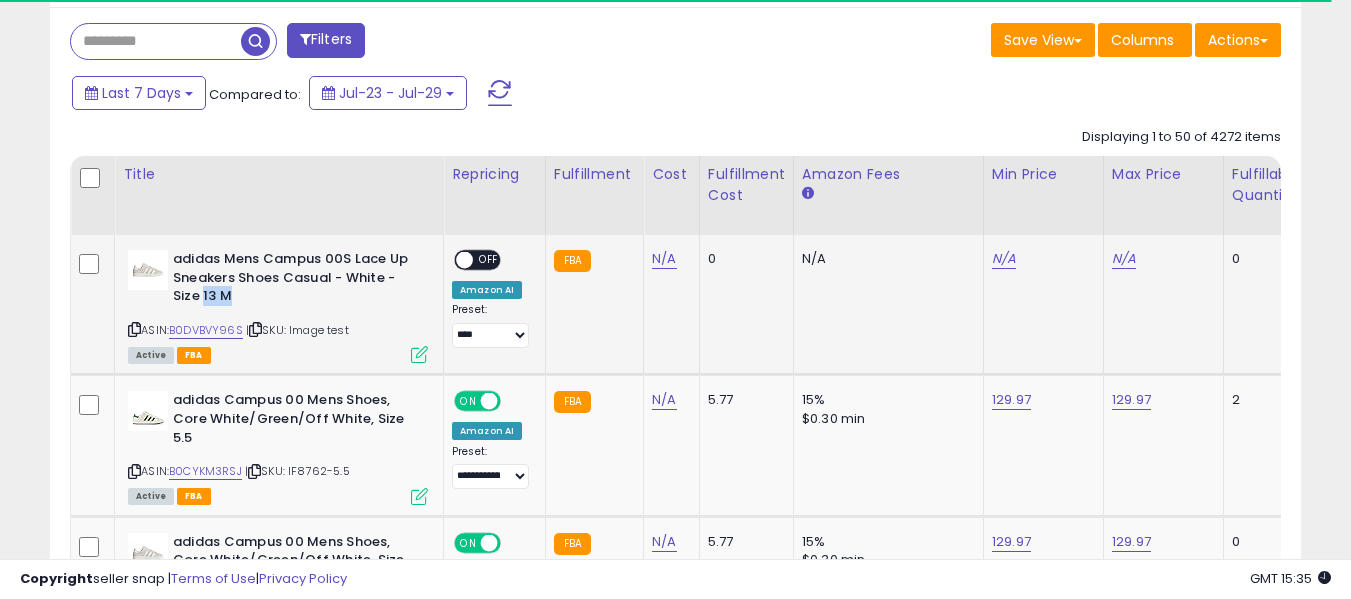 copy on "Image test" 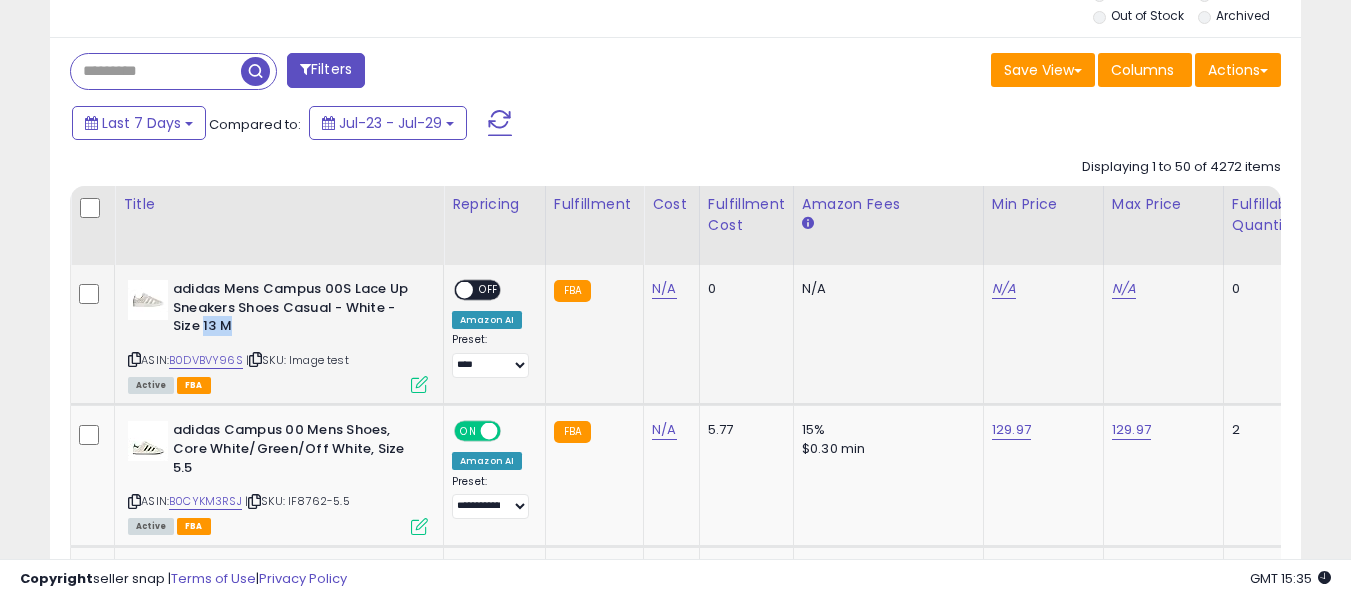 scroll, scrollTop: 815, scrollLeft: 0, axis: vertical 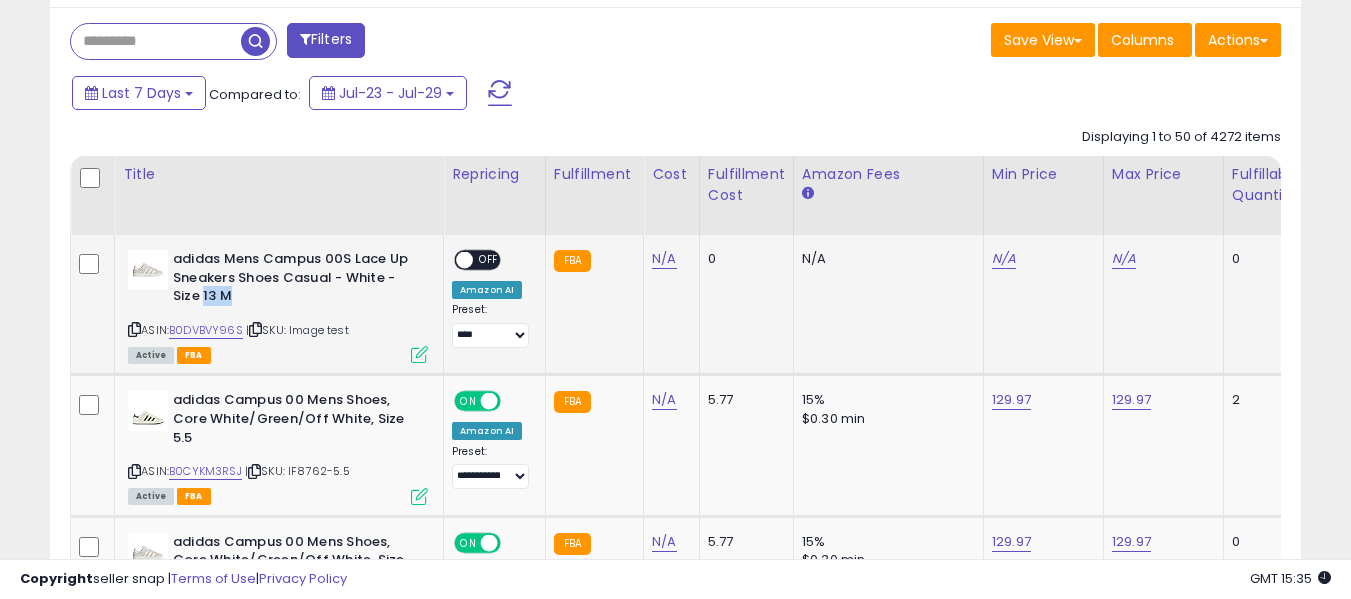 click on "FBA" at bounding box center [572, 261] 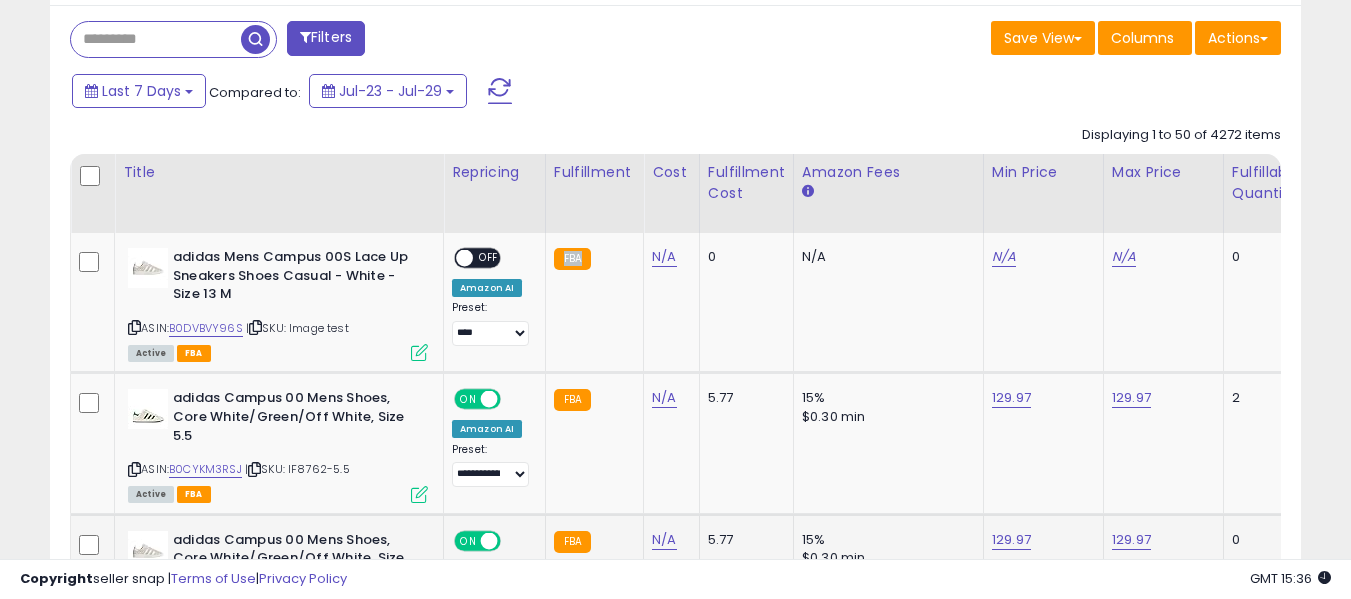 scroll, scrollTop: 1015, scrollLeft: 0, axis: vertical 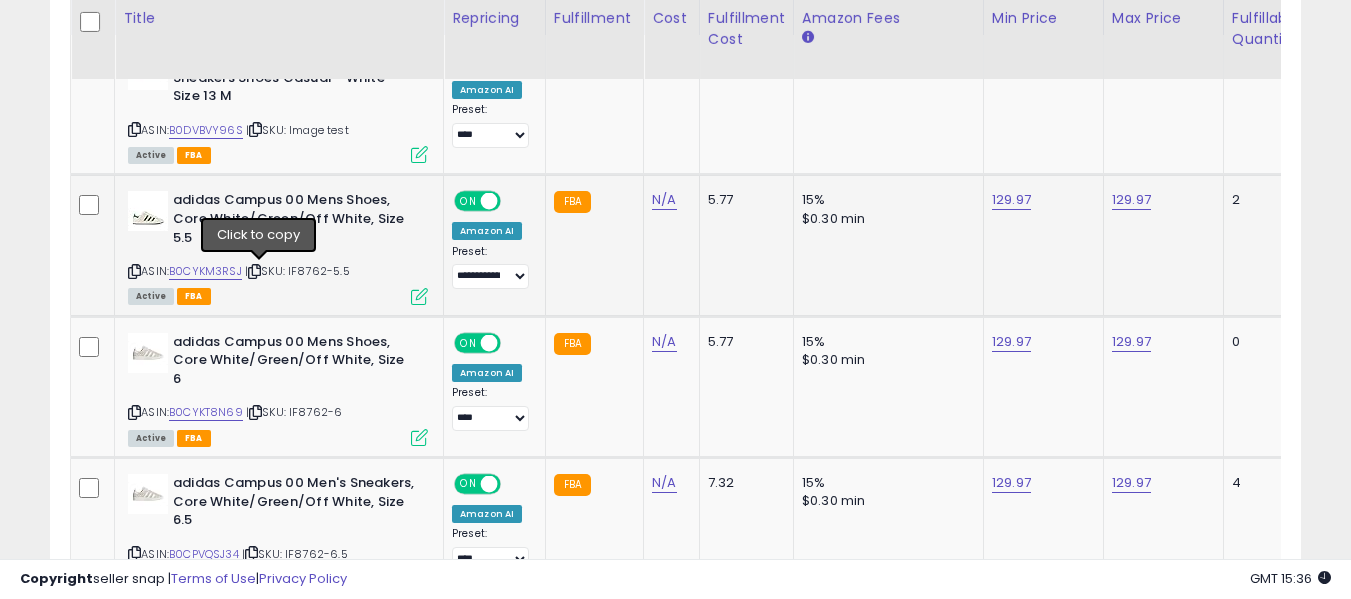 click at bounding box center (254, 271) 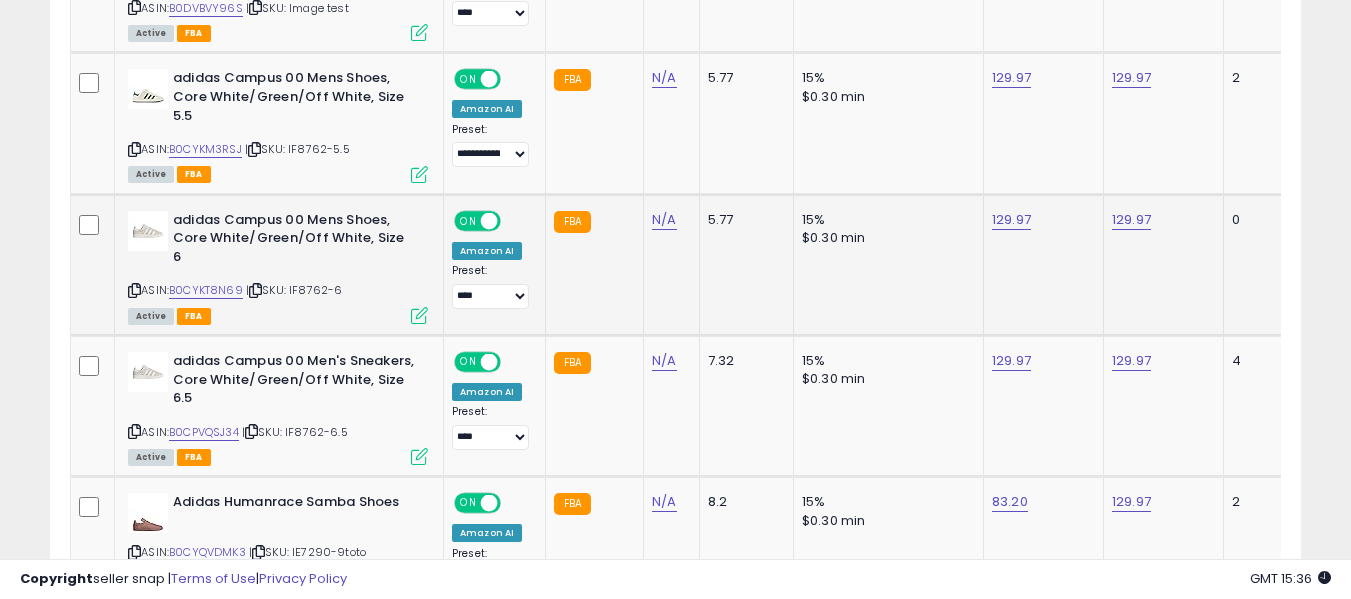 scroll, scrollTop: 1015, scrollLeft: 0, axis: vertical 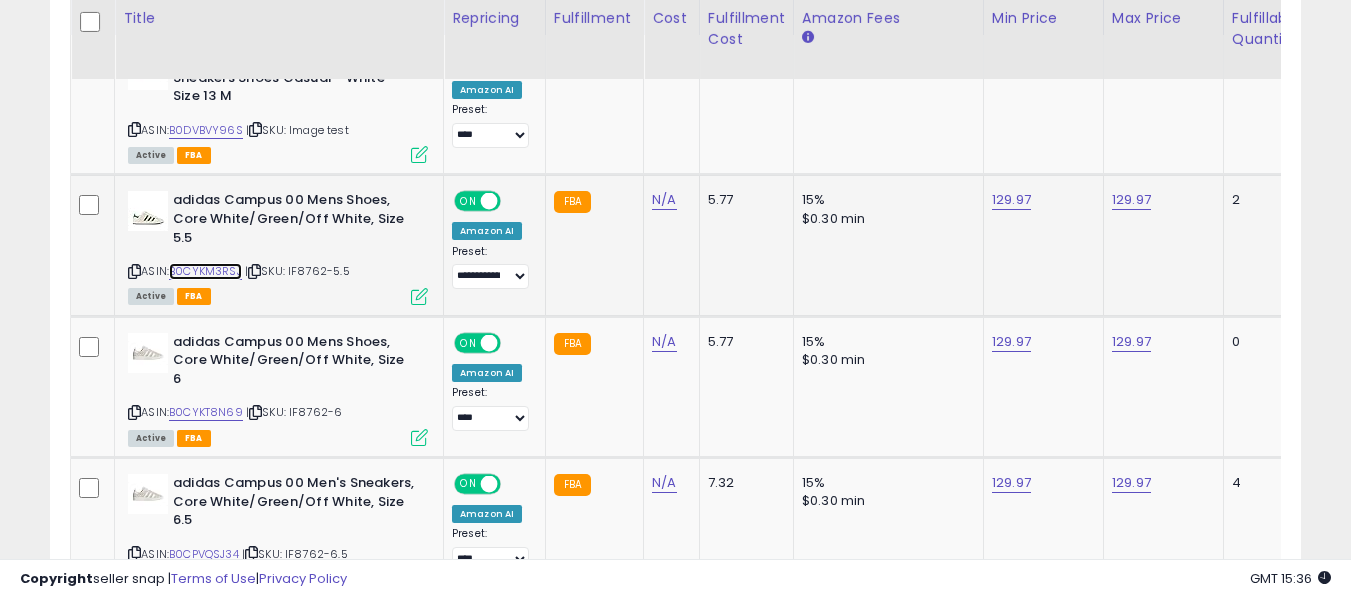 click on "B0CYKM3RSJ" at bounding box center [205, 271] 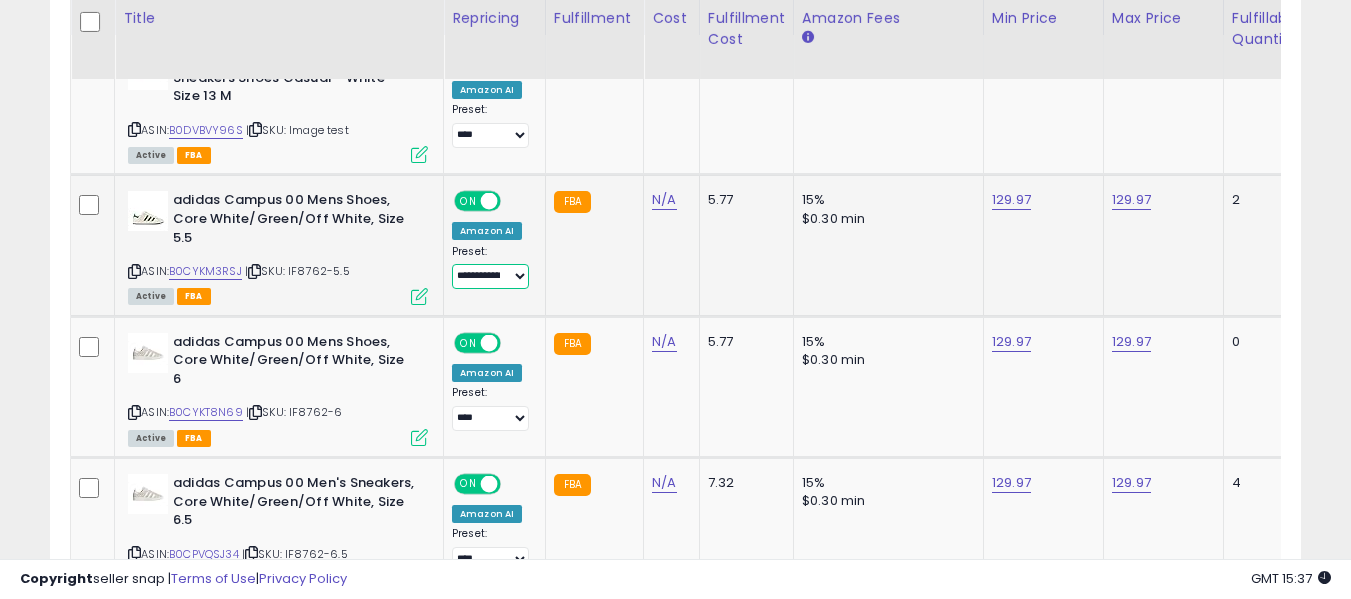 click on "**********" at bounding box center (490, 276) 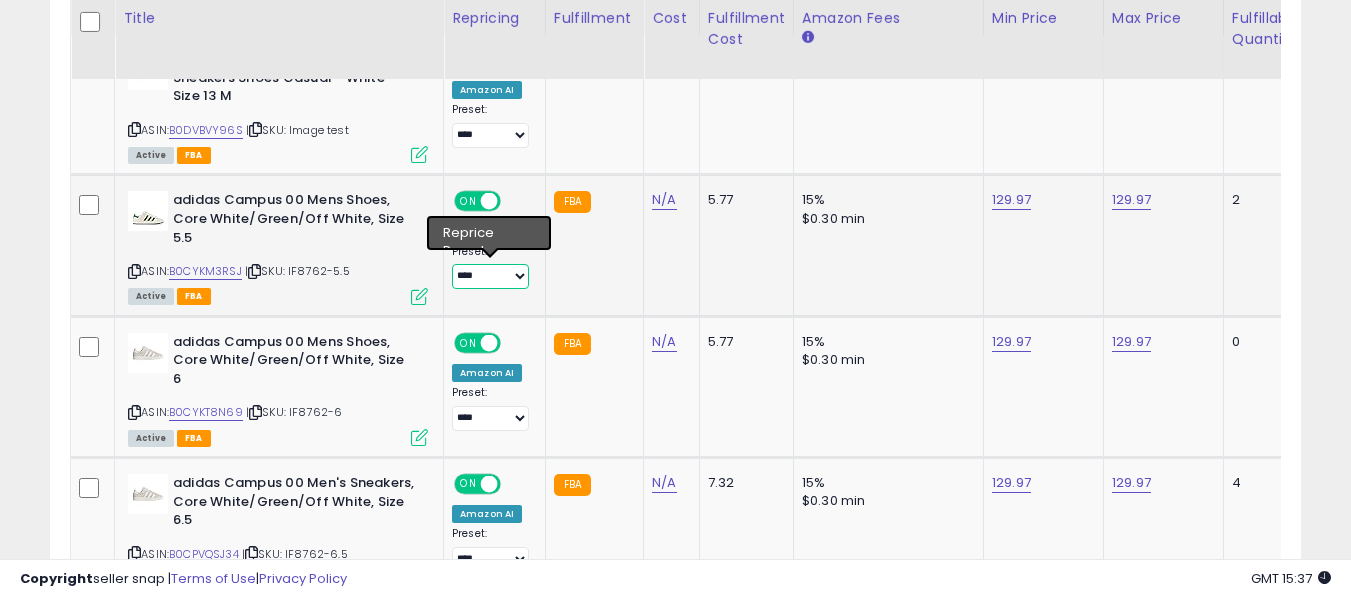 click on "**********" at bounding box center (490, 276) 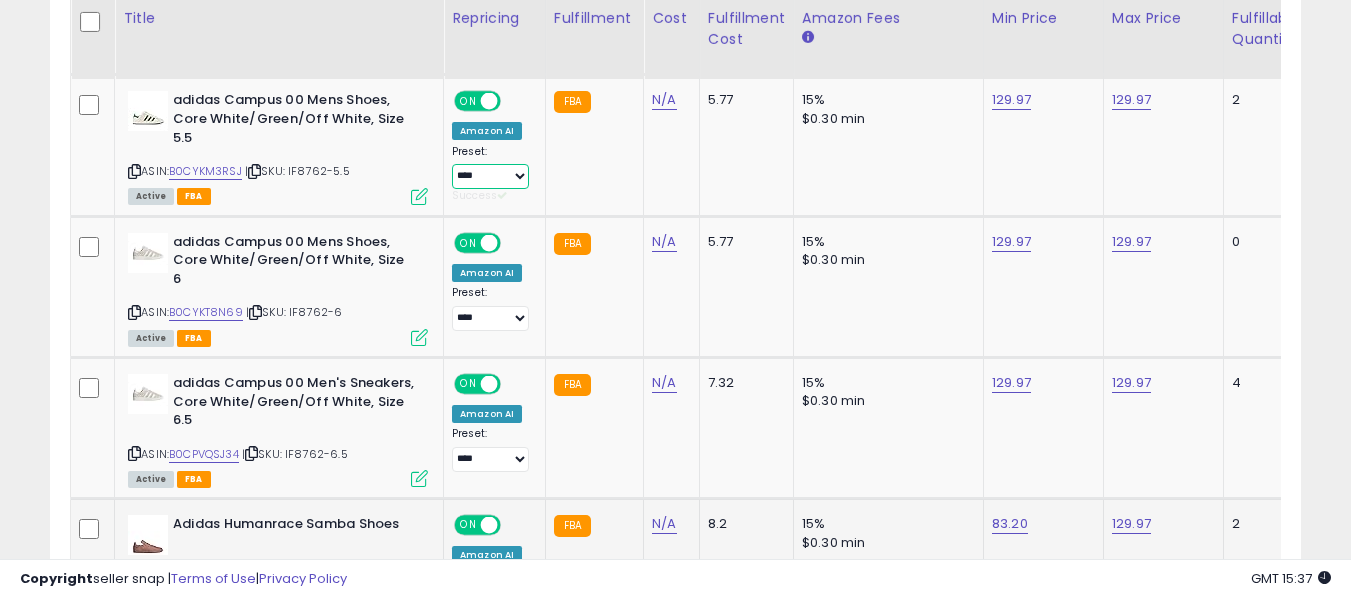 scroll, scrollTop: 1215, scrollLeft: 0, axis: vertical 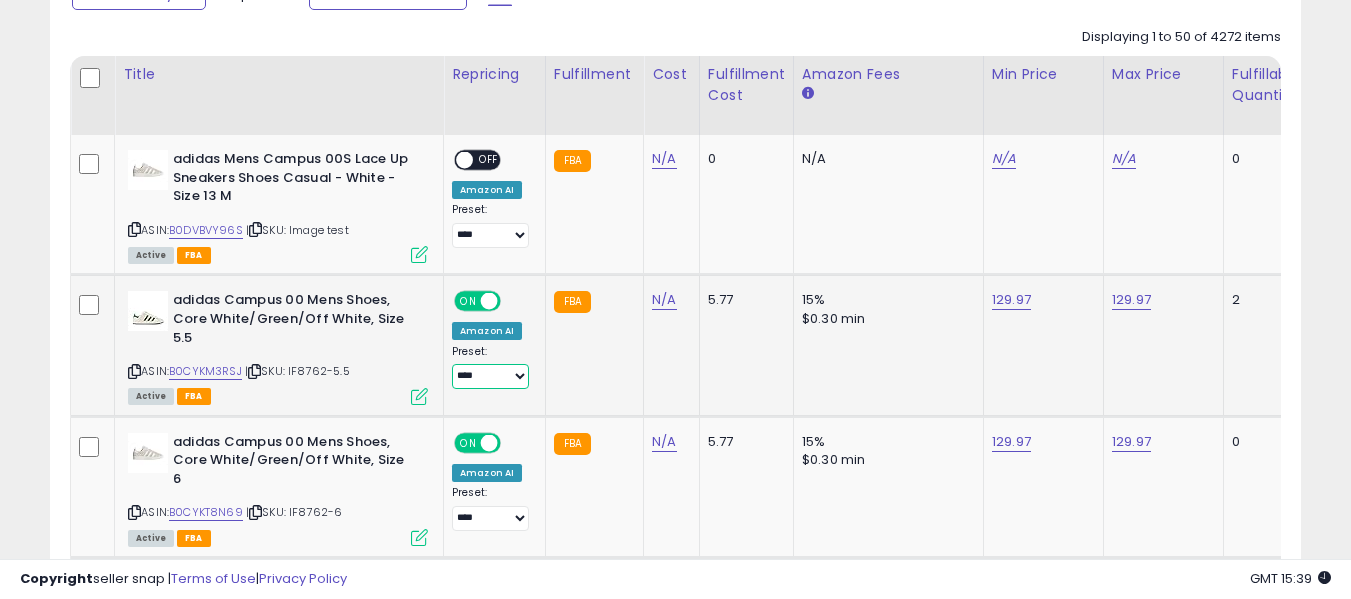click on "**********" at bounding box center (490, 376) 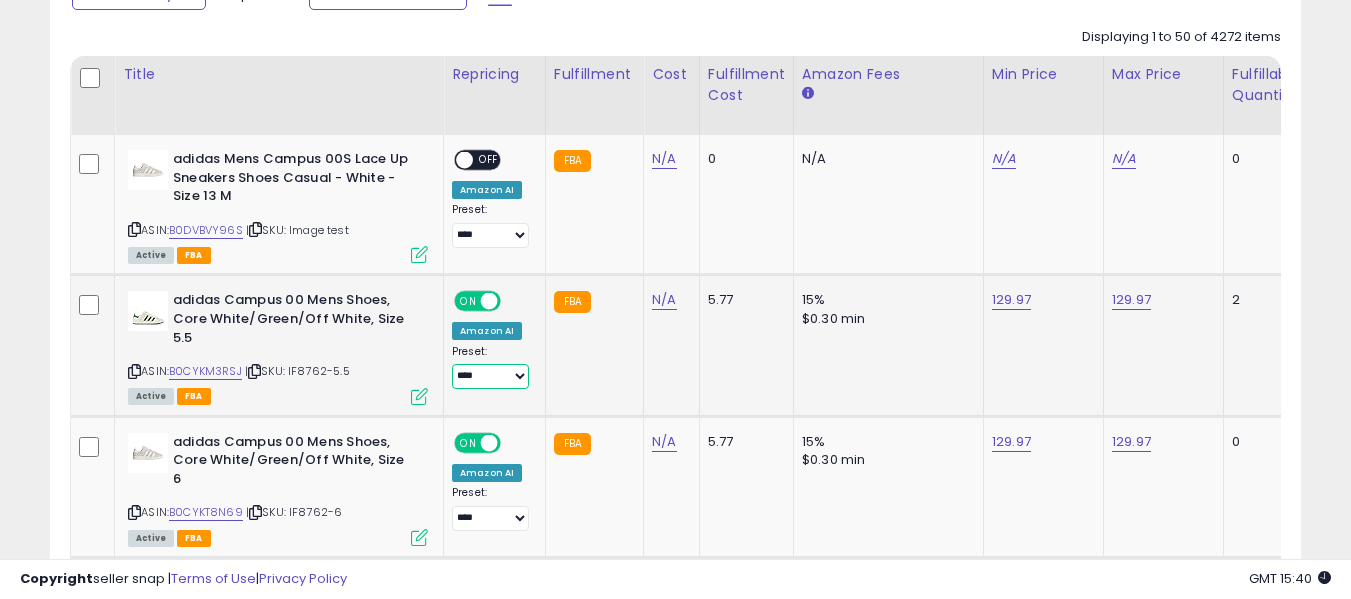 select on "**********" 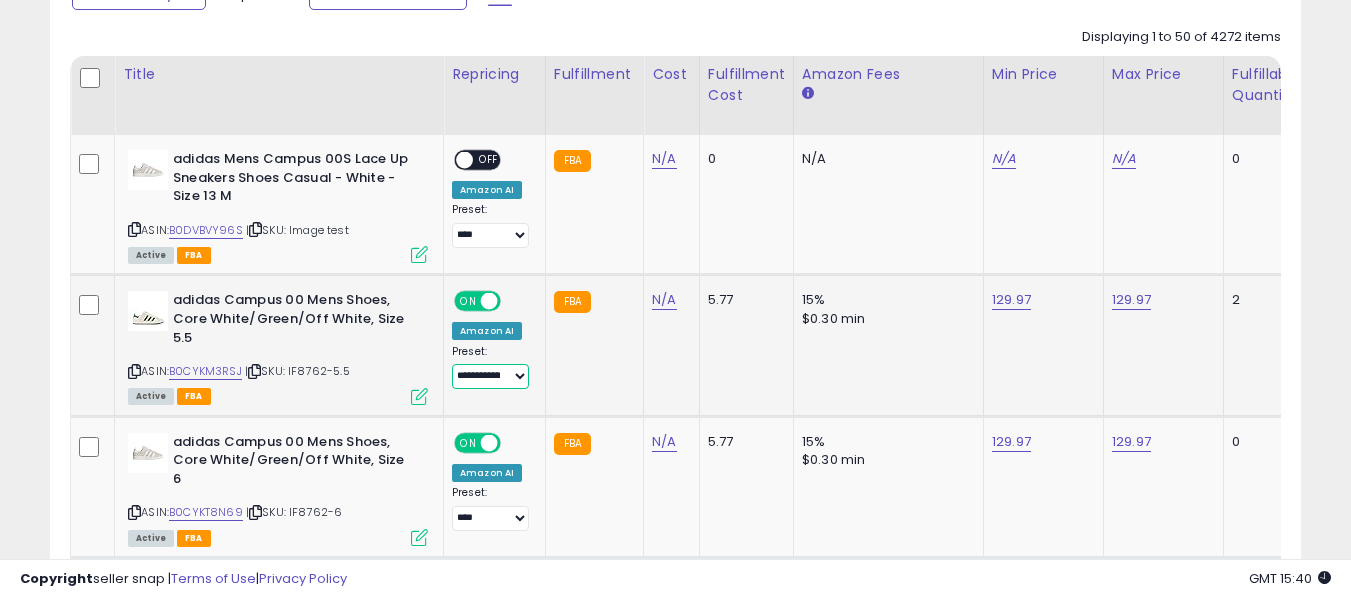click on "**********" at bounding box center [490, 376] 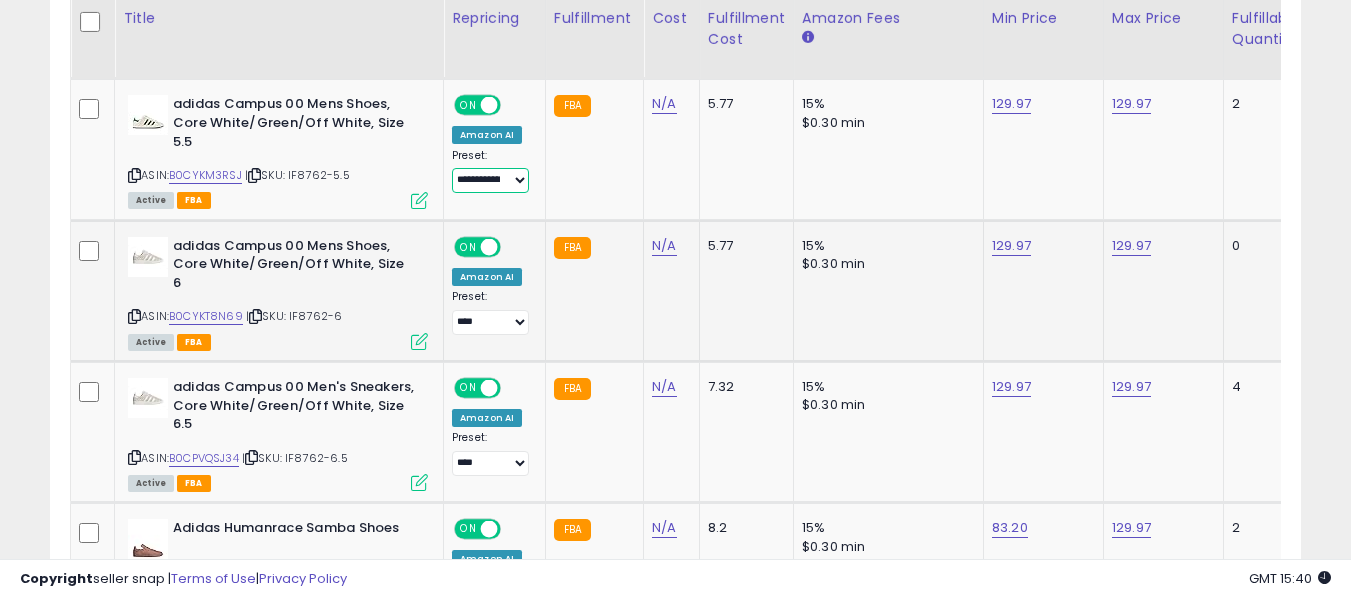 scroll, scrollTop: 1115, scrollLeft: 0, axis: vertical 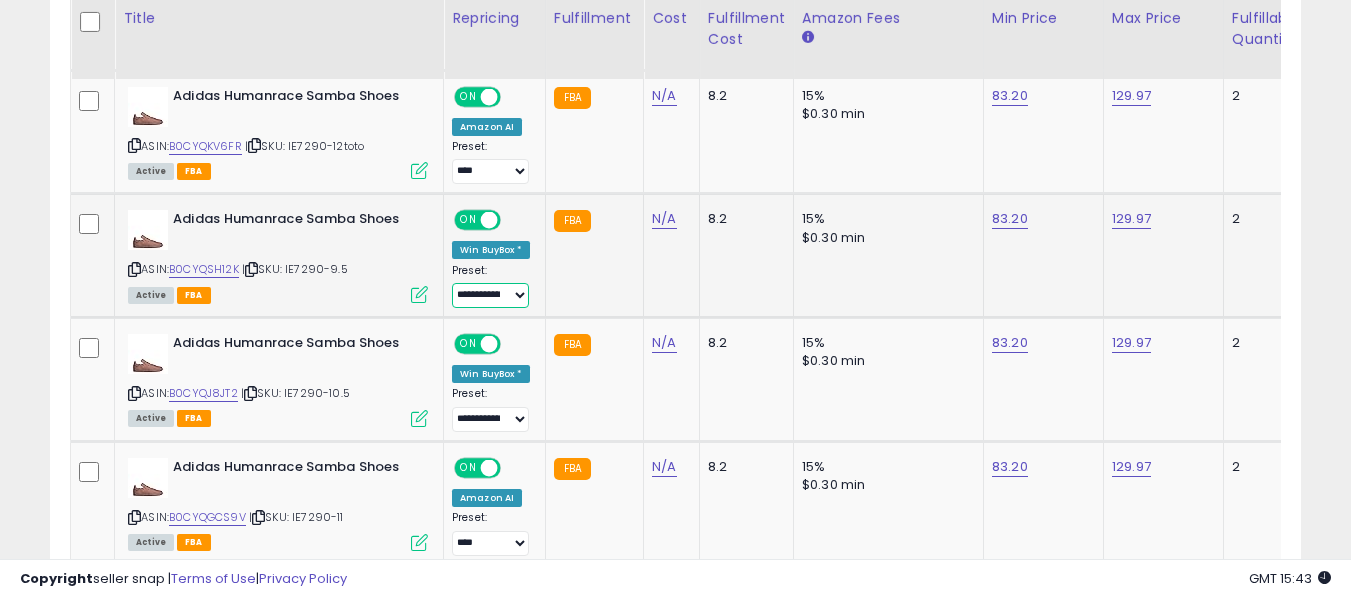 click on "**********" at bounding box center (490, 295) 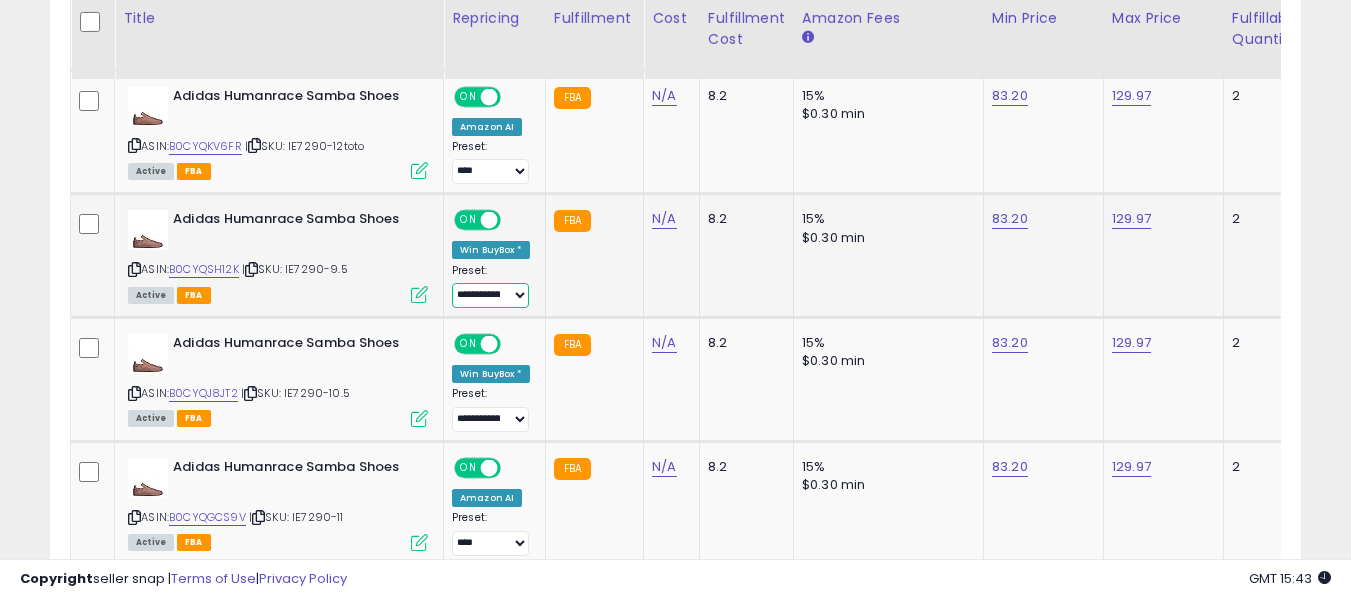 click on "**********" at bounding box center (490, 295) 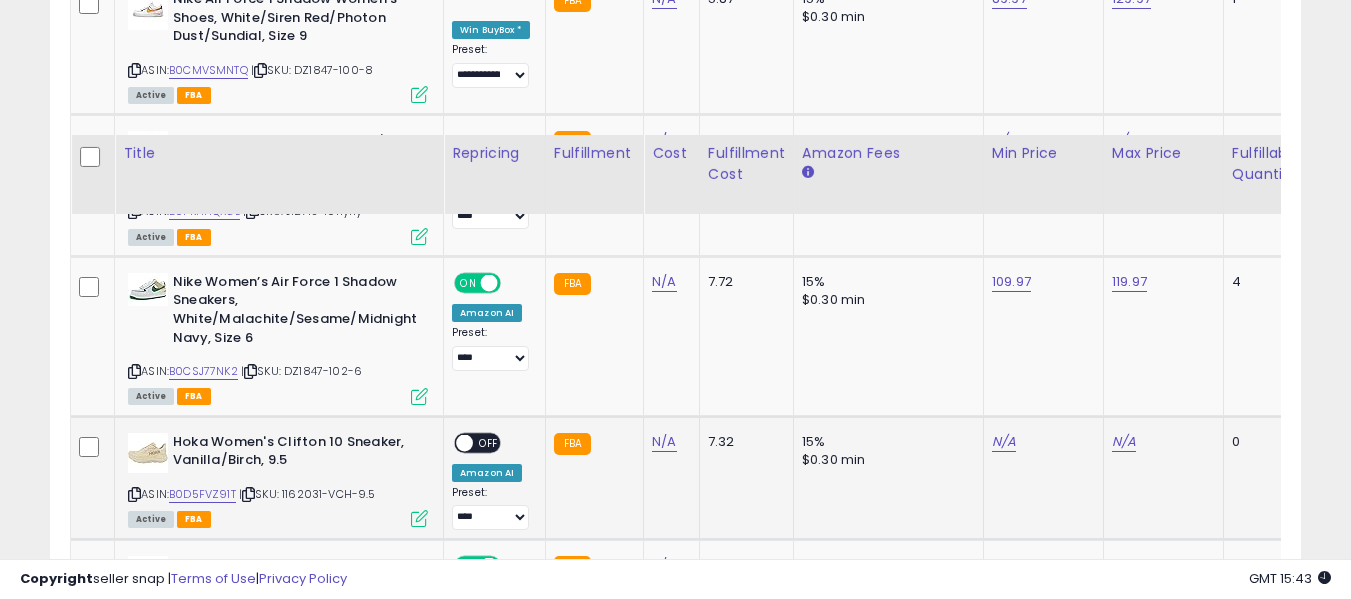 scroll, scrollTop: 3315, scrollLeft: 0, axis: vertical 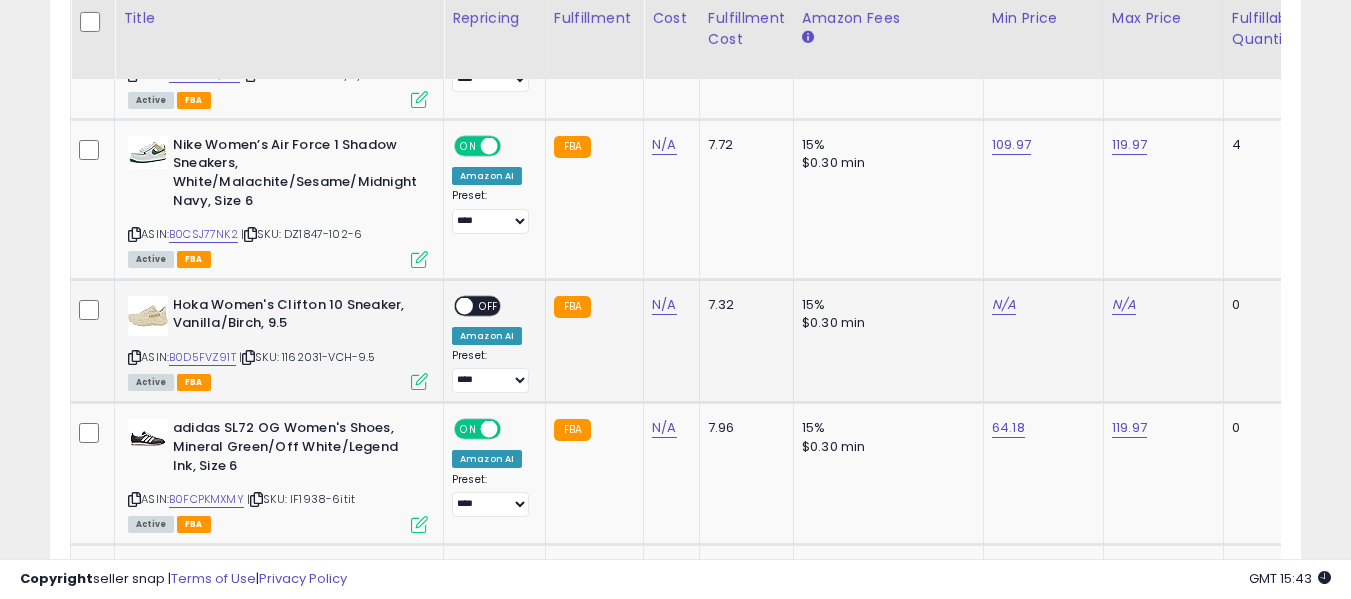 click at bounding box center [248, 357] 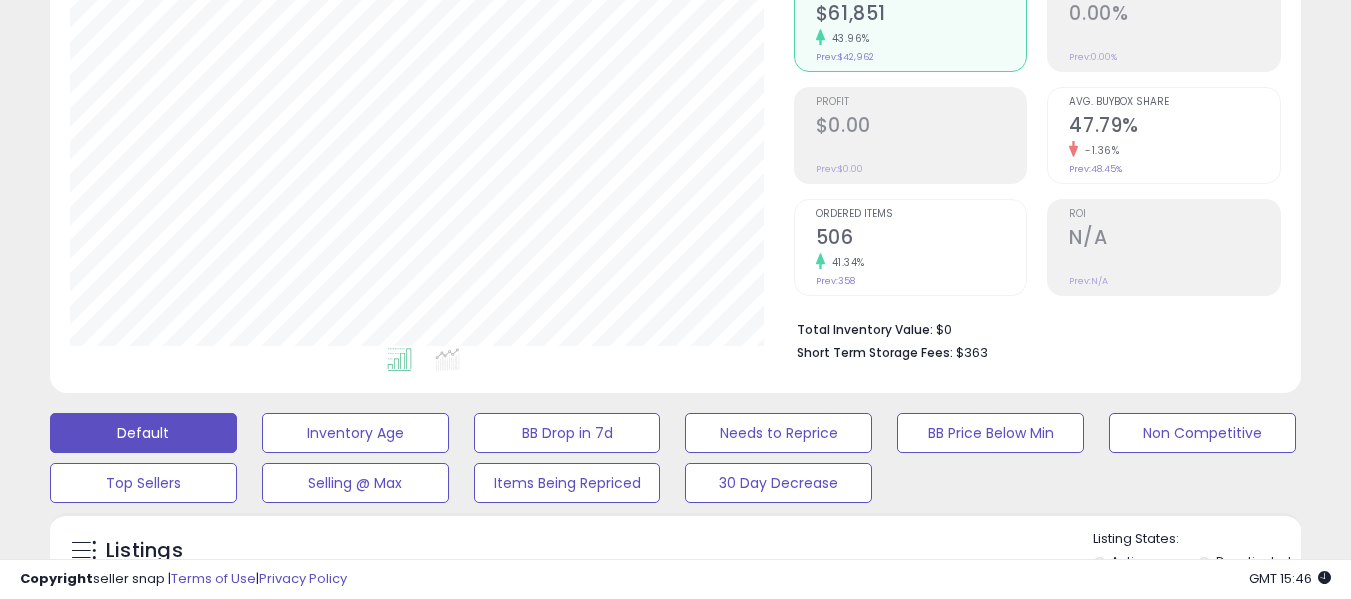 scroll, scrollTop: 715, scrollLeft: 0, axis: vertical 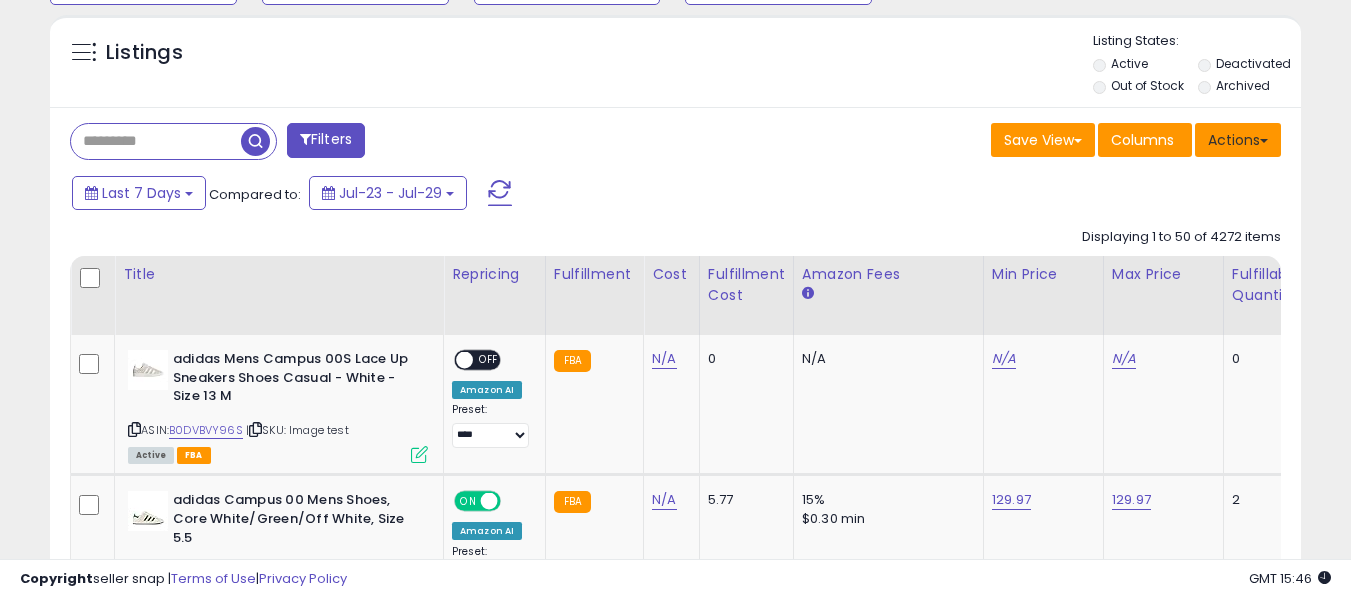click at bounding box center [1264, 141] 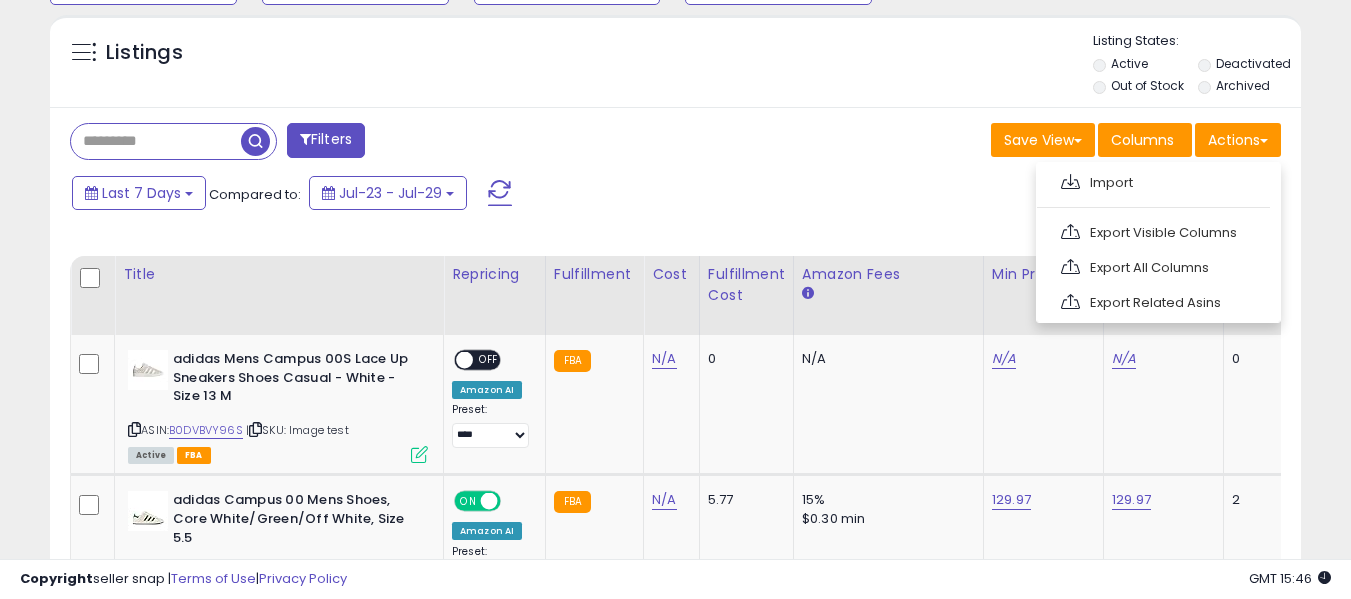 click on "Last 7 Days
Compared to:
Jul-23 - Jul-29" at bounding box center (521, 195) 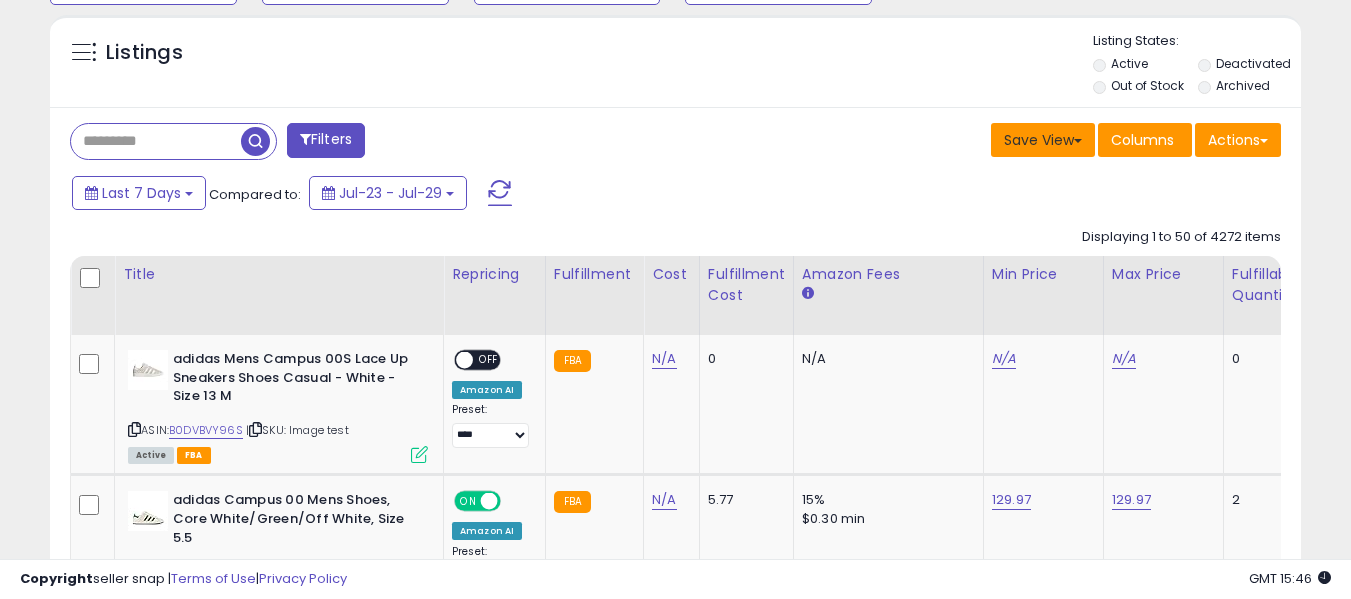 click at bounding box center [1078, 141] 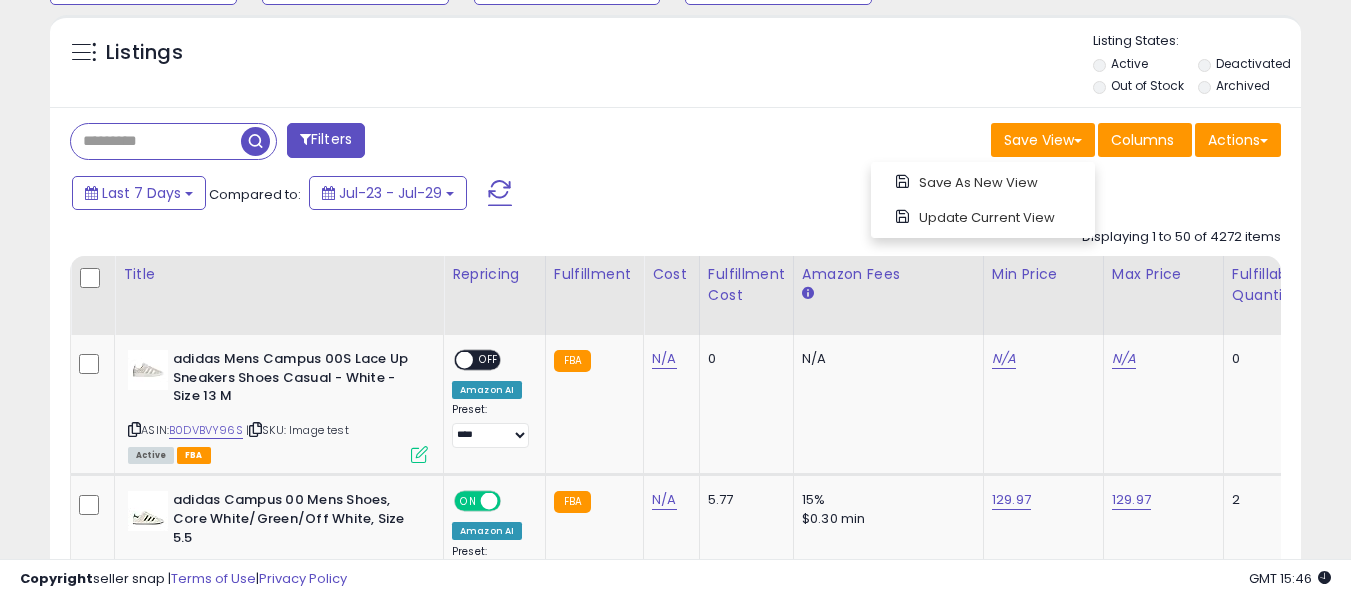 click on "Last 7 Days
Compared to:
Jul-23 - Jul-29" at bounding box center (521, 195) 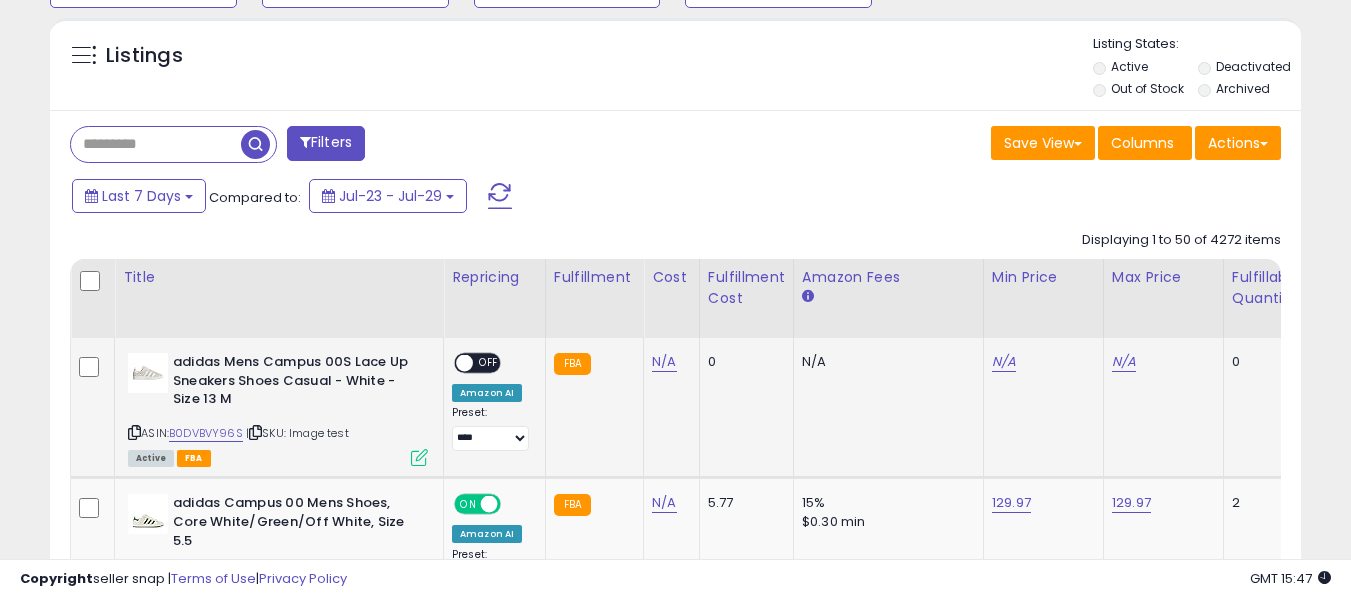 scroll, scrollTop: 715, scrollLeft: 0, axis: vertical 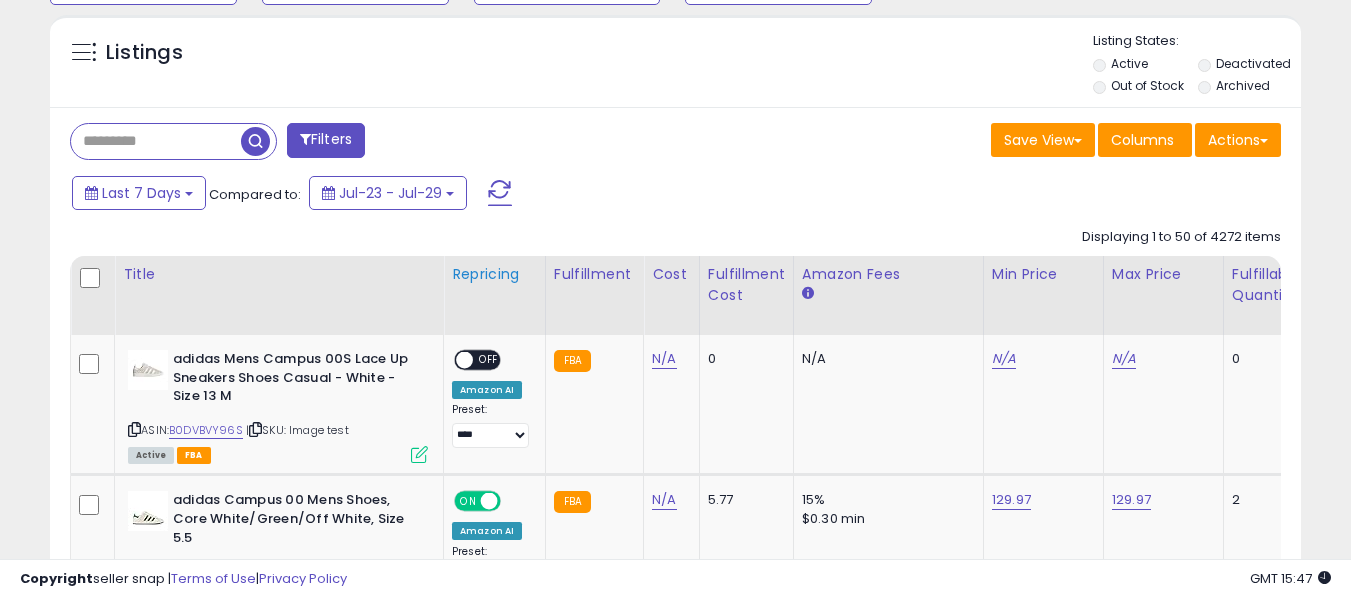 click on "Repricing" 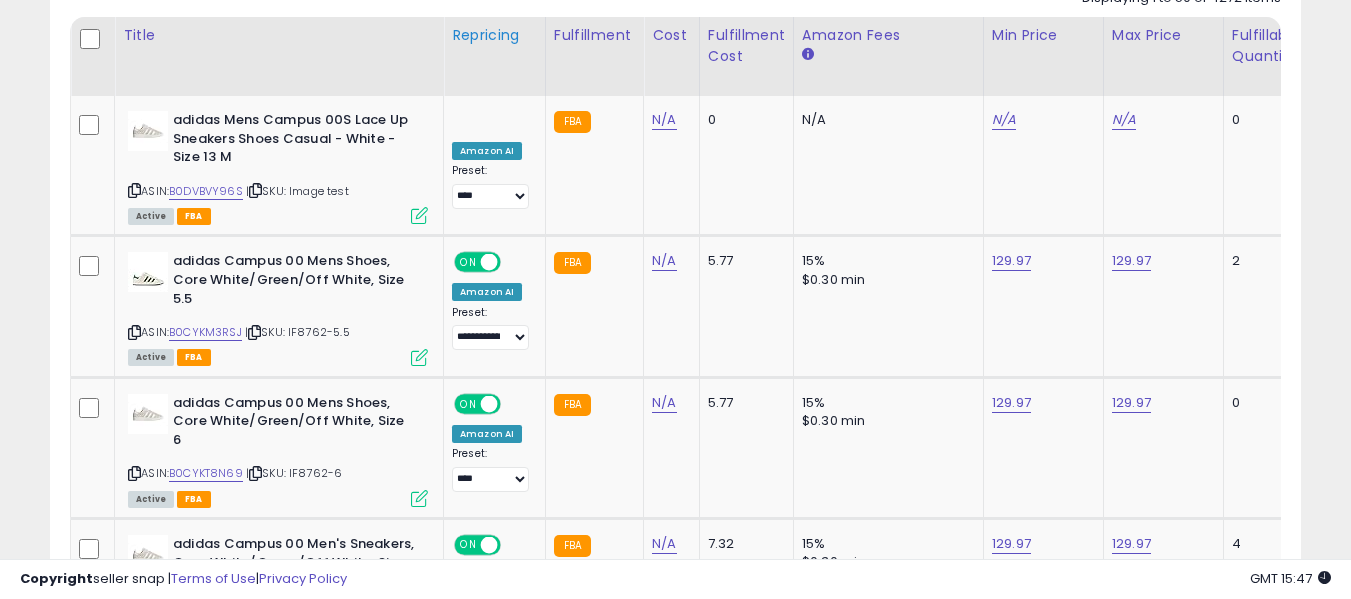 scroll, scrollTop: 815, scrollLeft: 0, axis: vertical 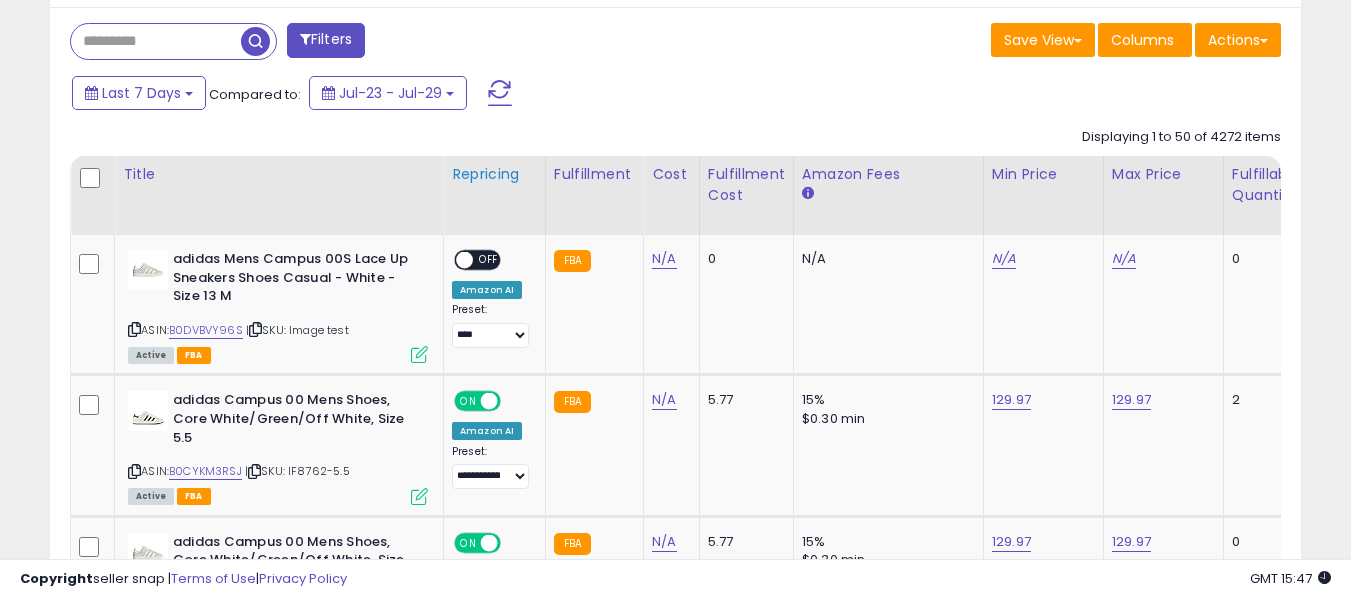 click on "Repricing" at bounding box center (494, 174) 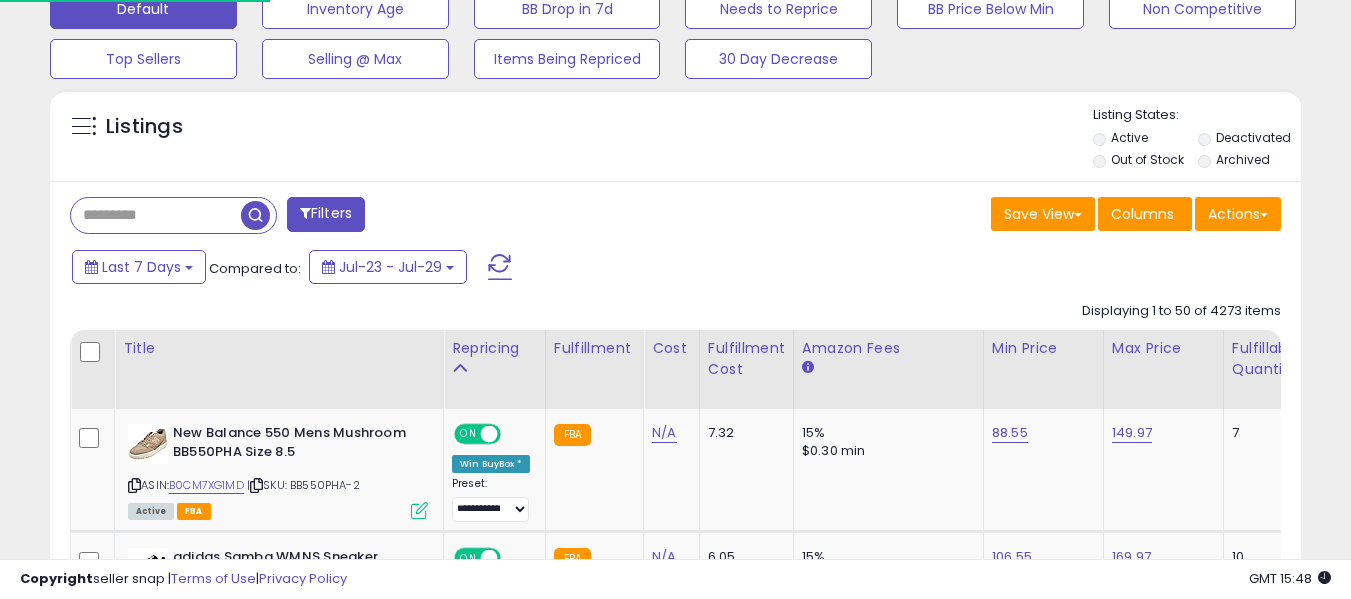 scroll, scrollTop: 815, scrollLeft: 0, axis: vertical 